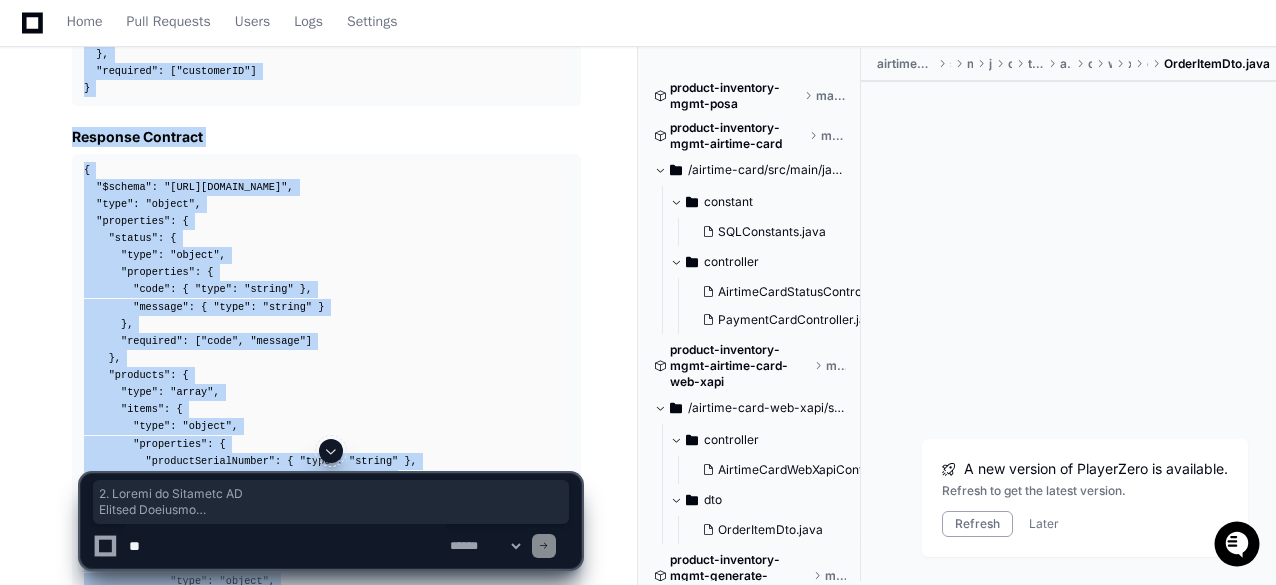 scroll, scrollTop: 3779, scrollLeft: 0, axis: vertical 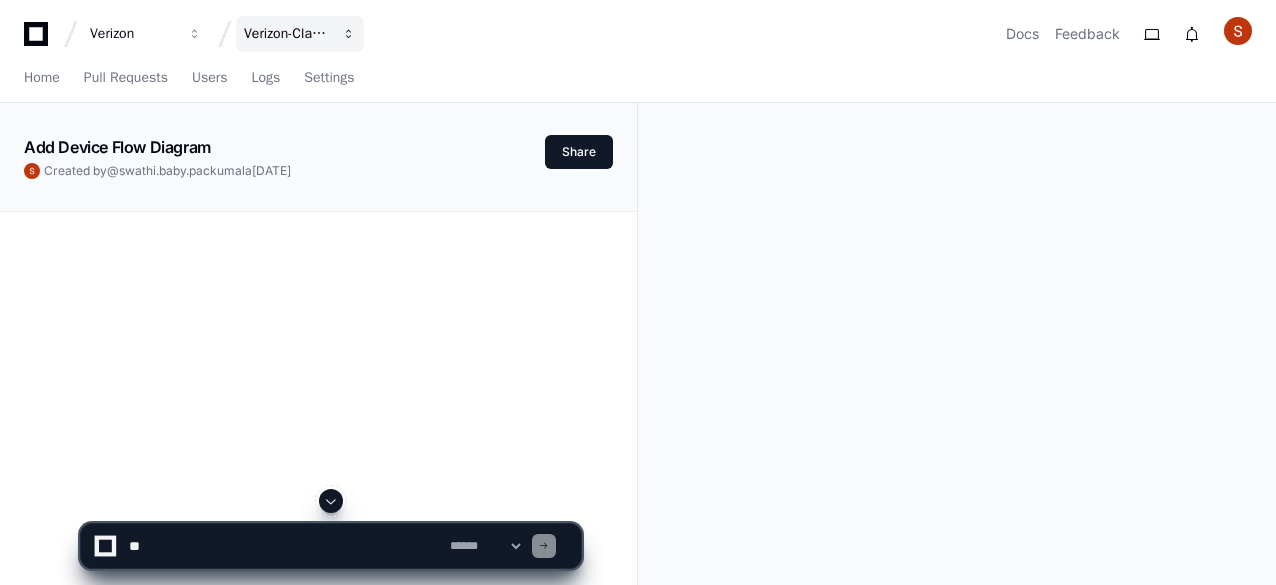 click at bounding box center [195, 34] 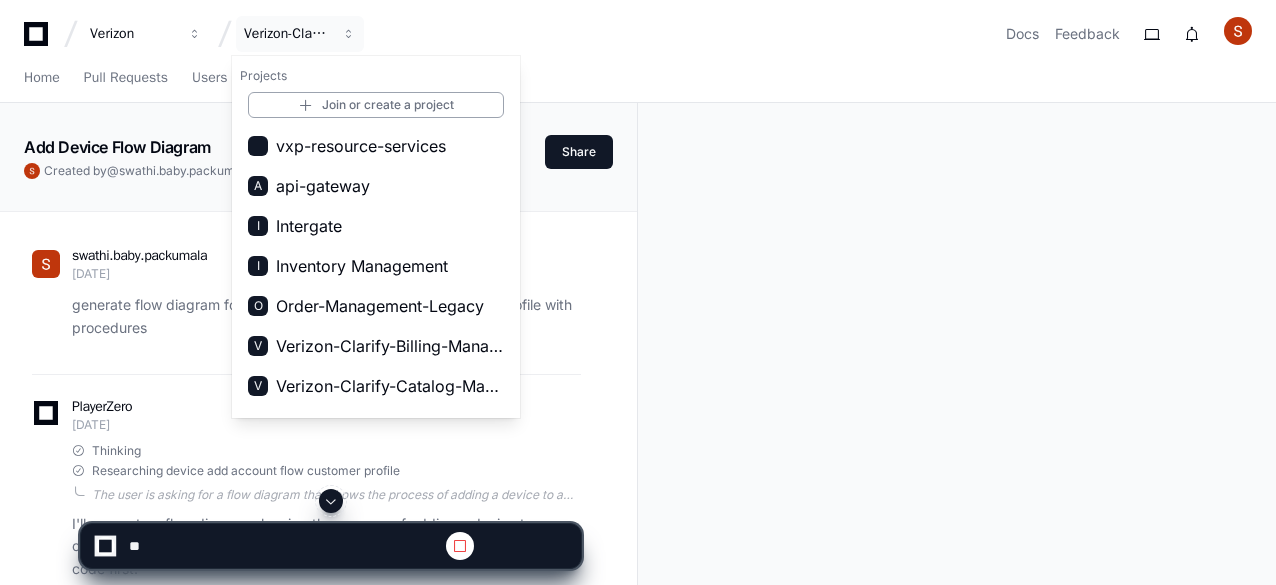 click on "Inventory Management" at bounding box center [362, 266] 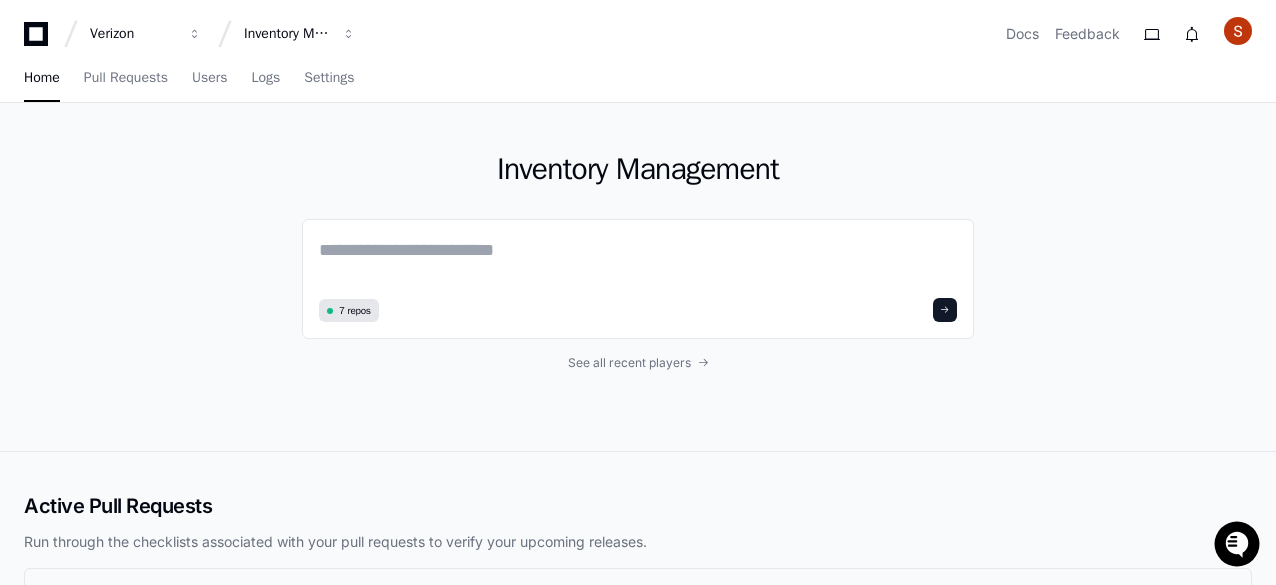scroll, scrollTop: 0, scrollLeft: 0, axis: both 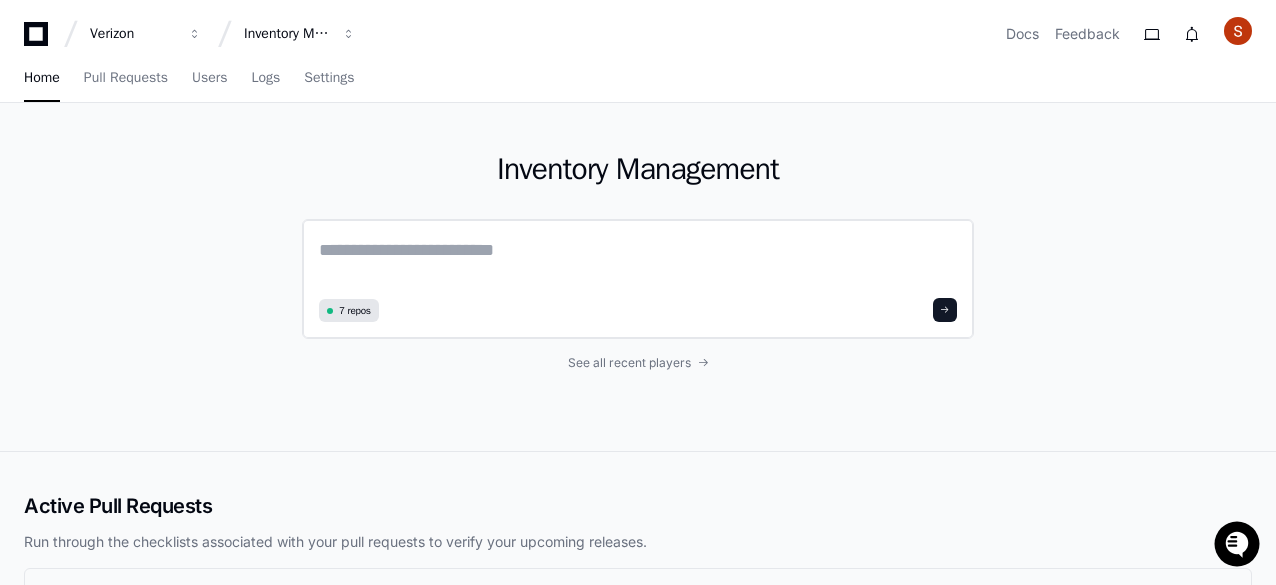 click 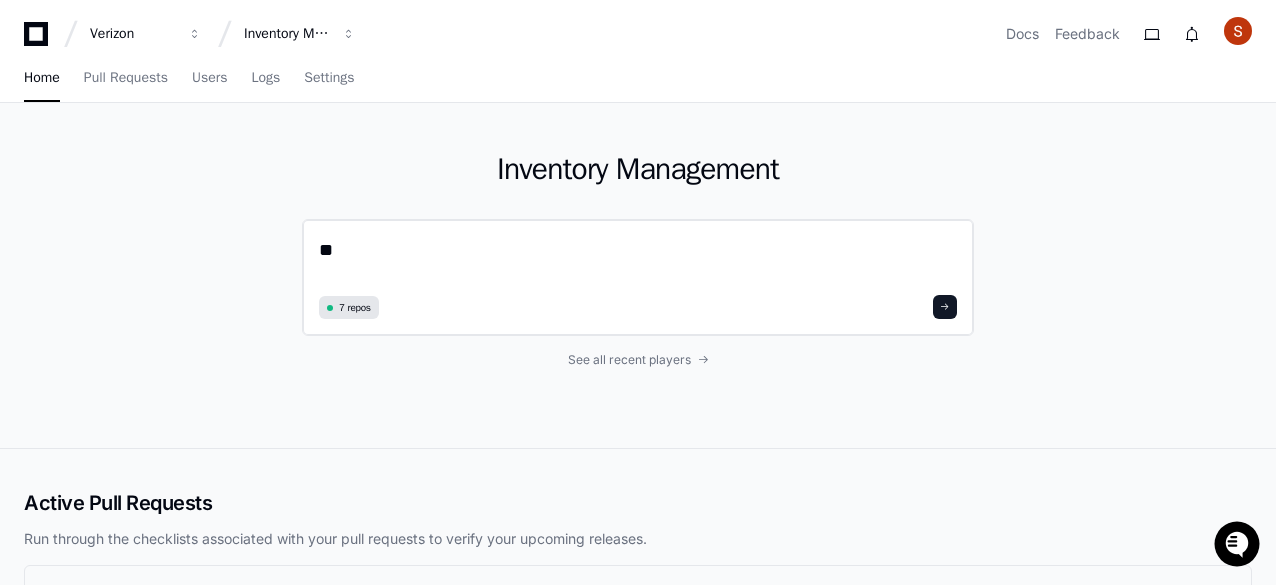 type on "*" 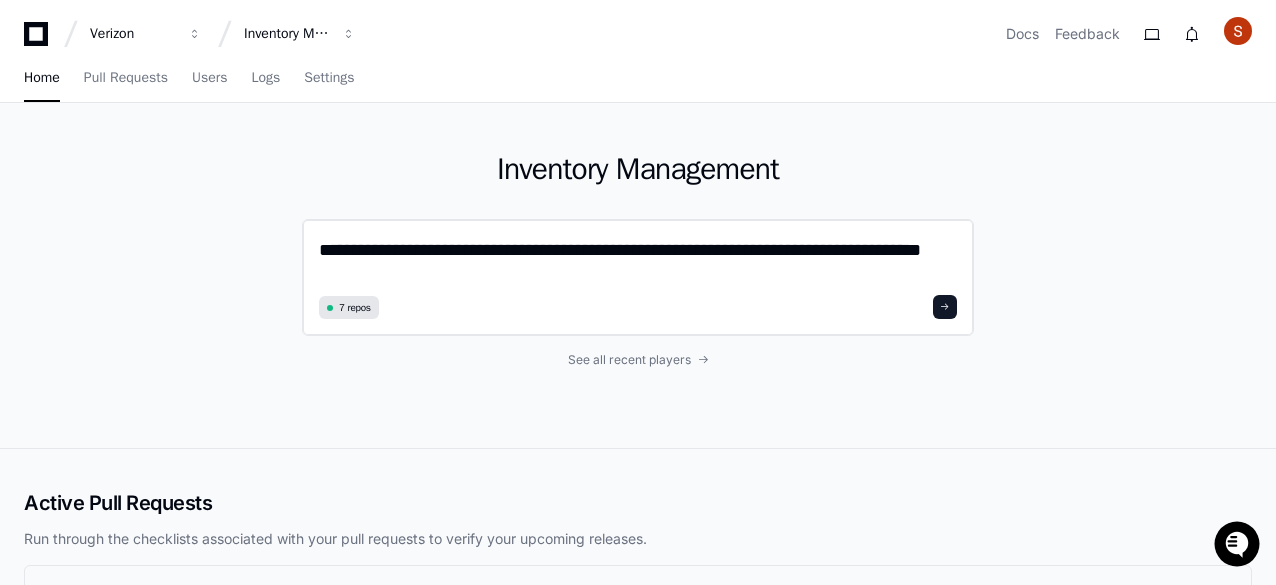 scroll, scrollTop: 0, scrollLeft: 0, axis: both 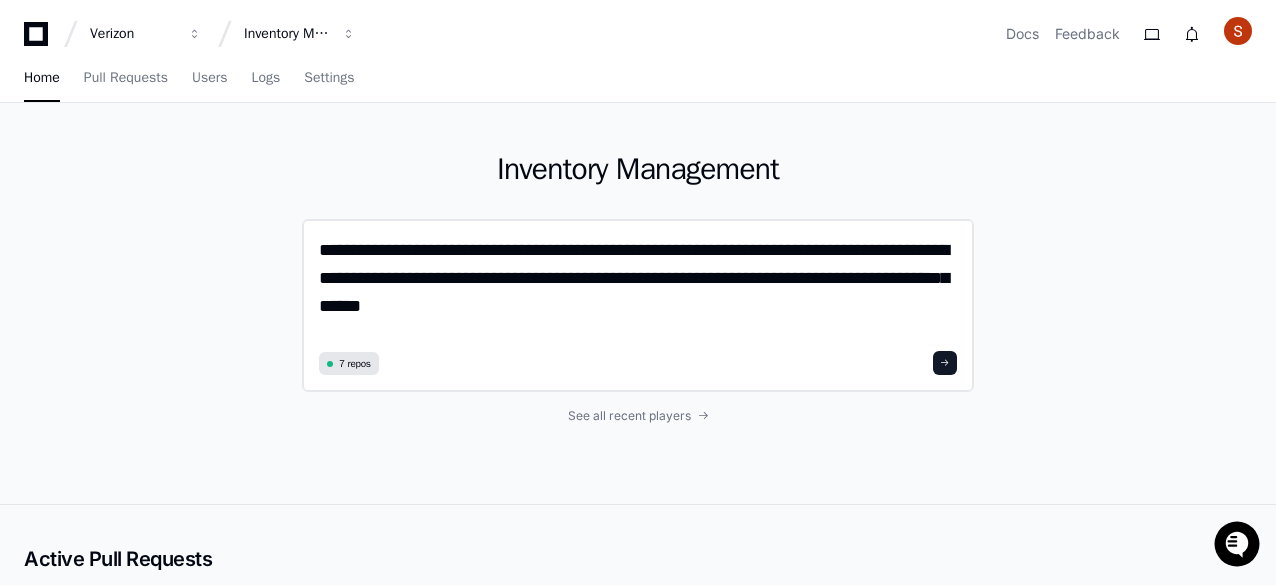 paste on "**********" 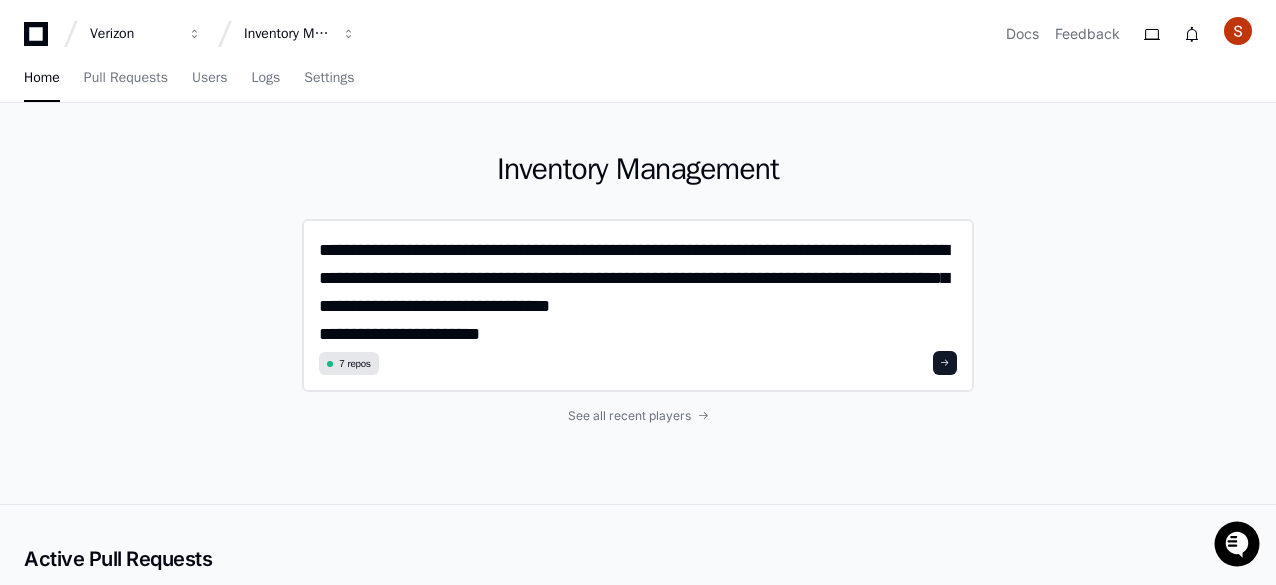 scroll, scrollTop: 0, scrollLeft: 0, axis: both 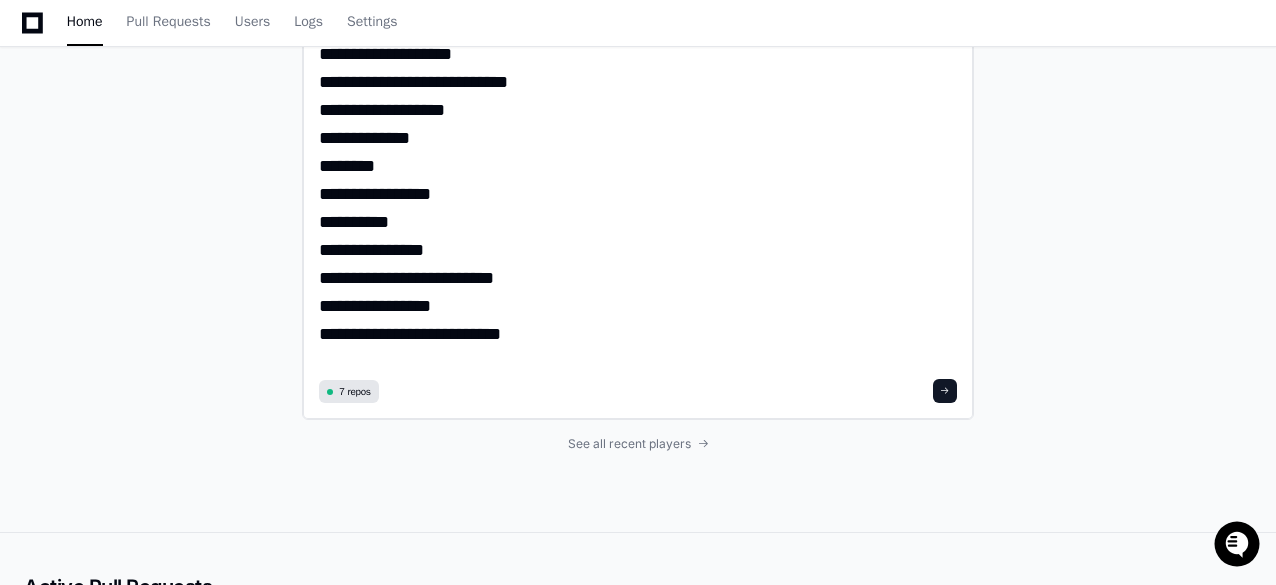 type on "**********" 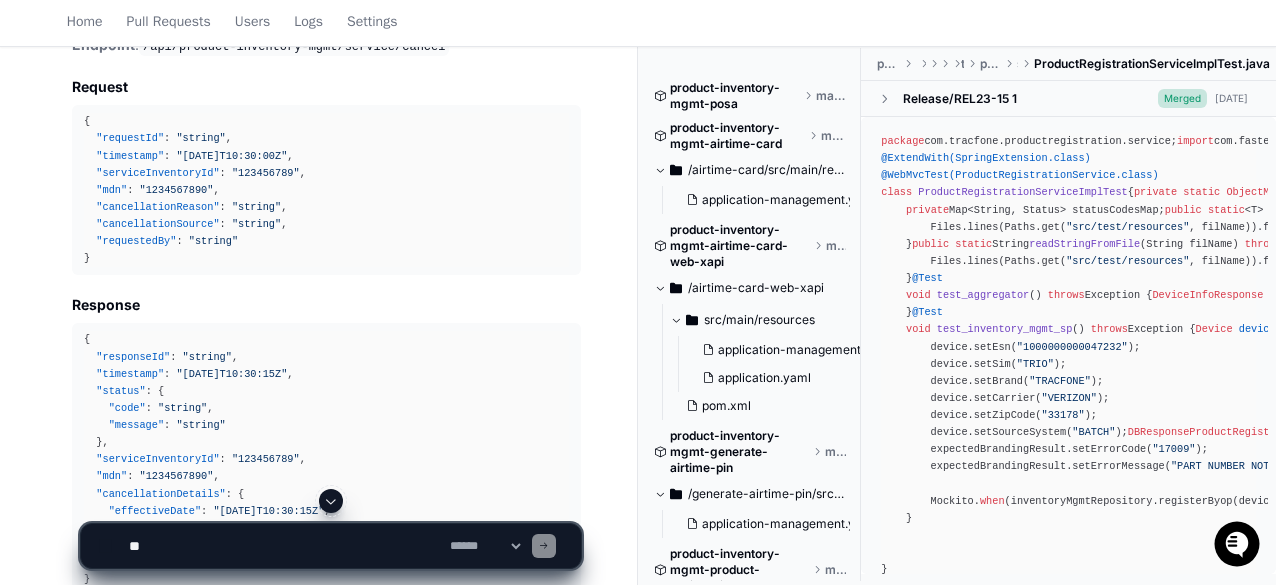 scroll, scrollTop: 1432, scrollLeft: 0, axis: vertical 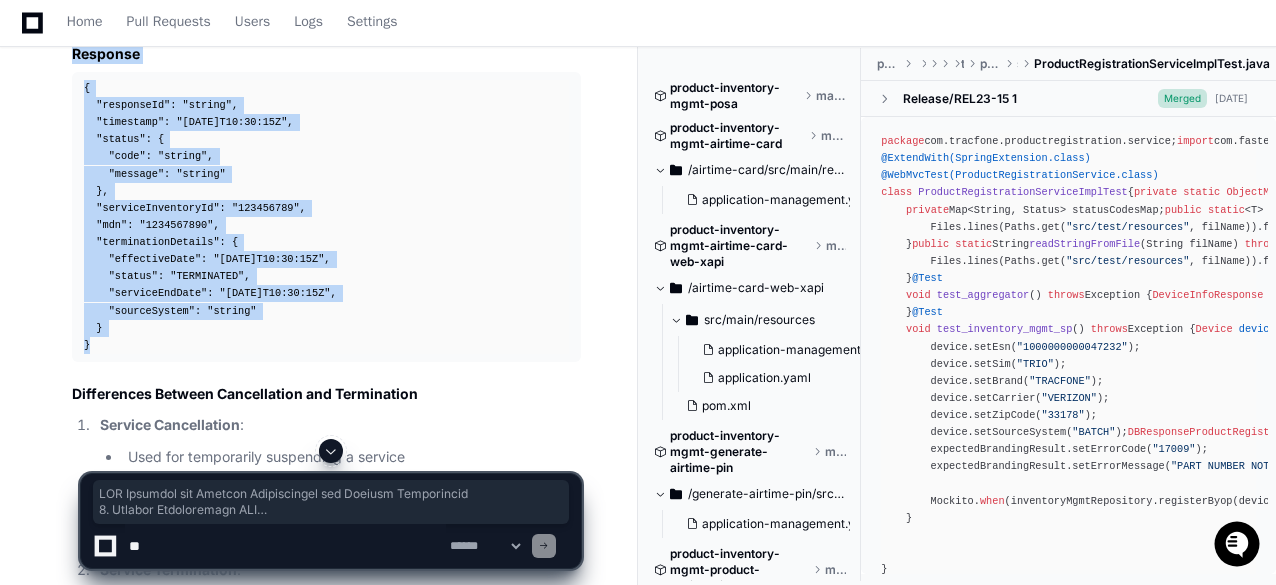 drag, startPoint x: 71, startPoint y: 75, endPoint x: 254, endPoint y: 341, distance: 322.86993 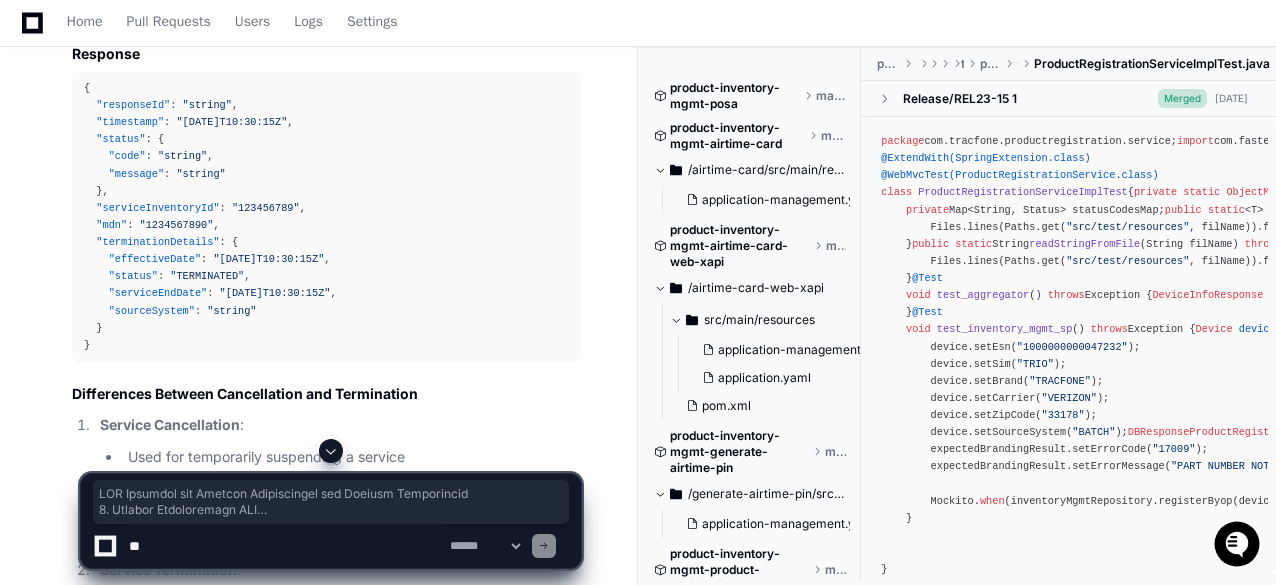 click 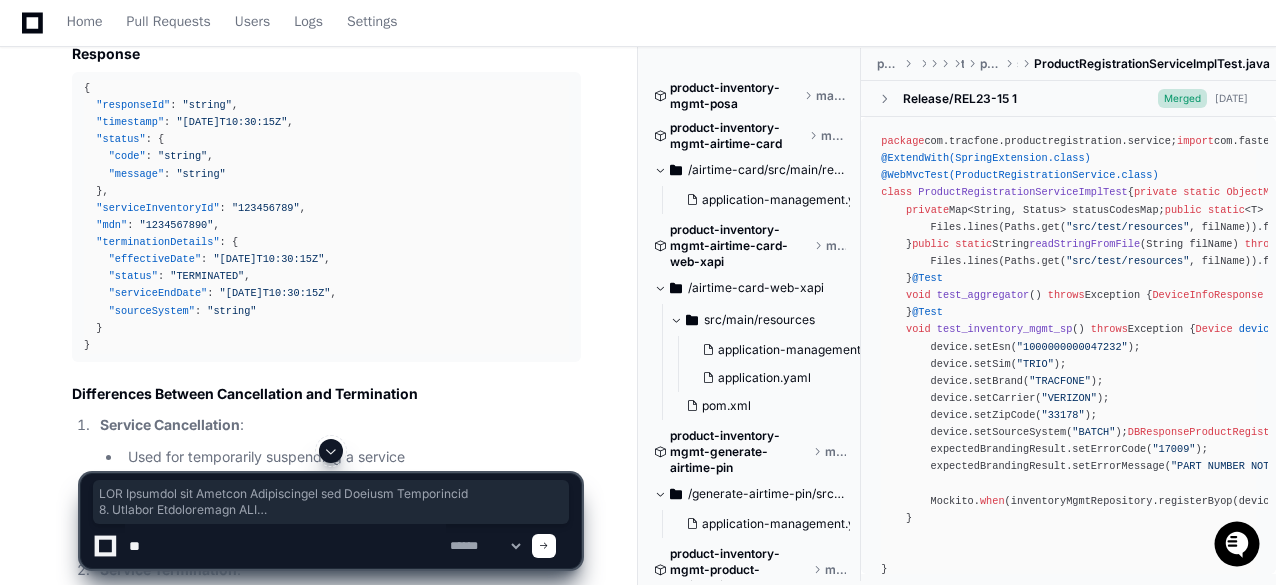 type on "*" 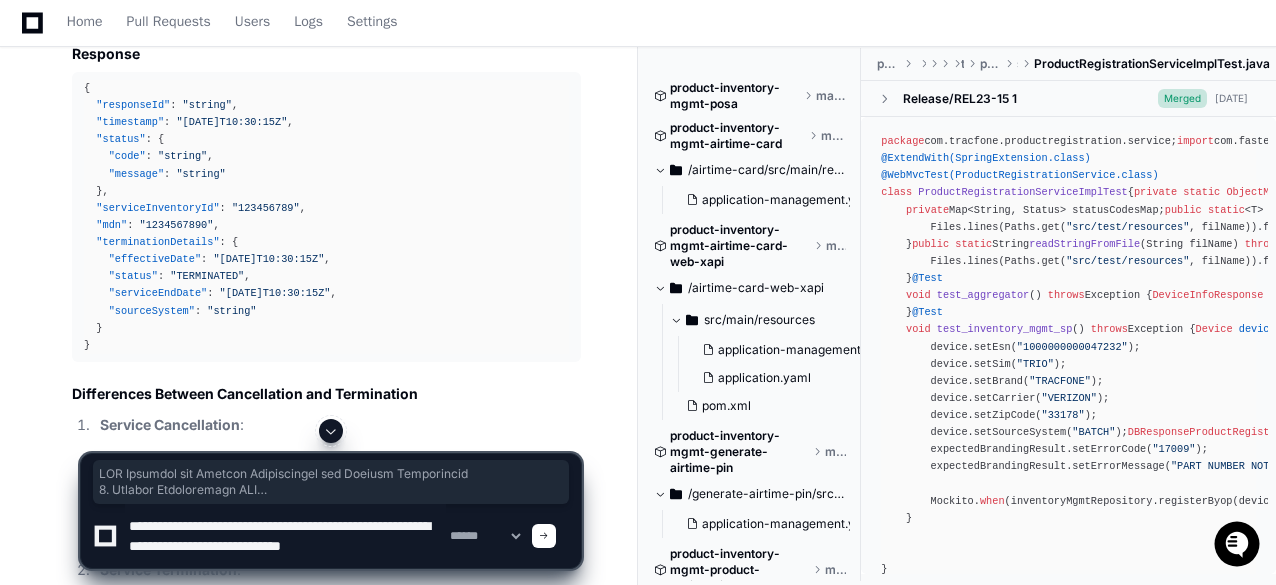 scroll, scrollTop: 6, scrollLeft: 0, axis: vertical 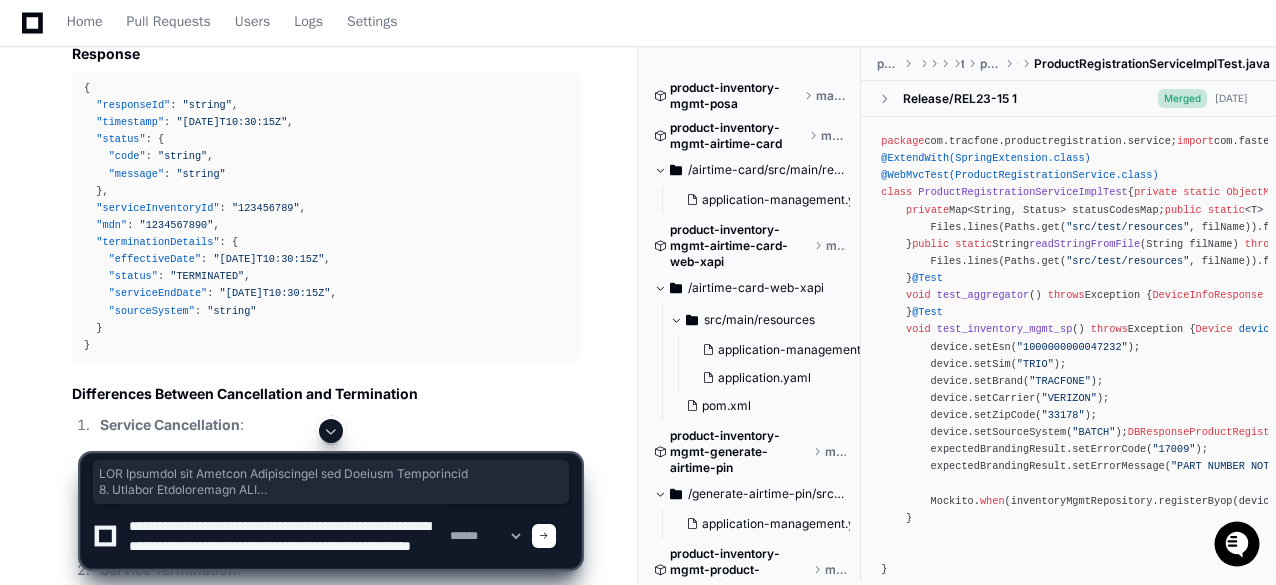 paste on "**********" 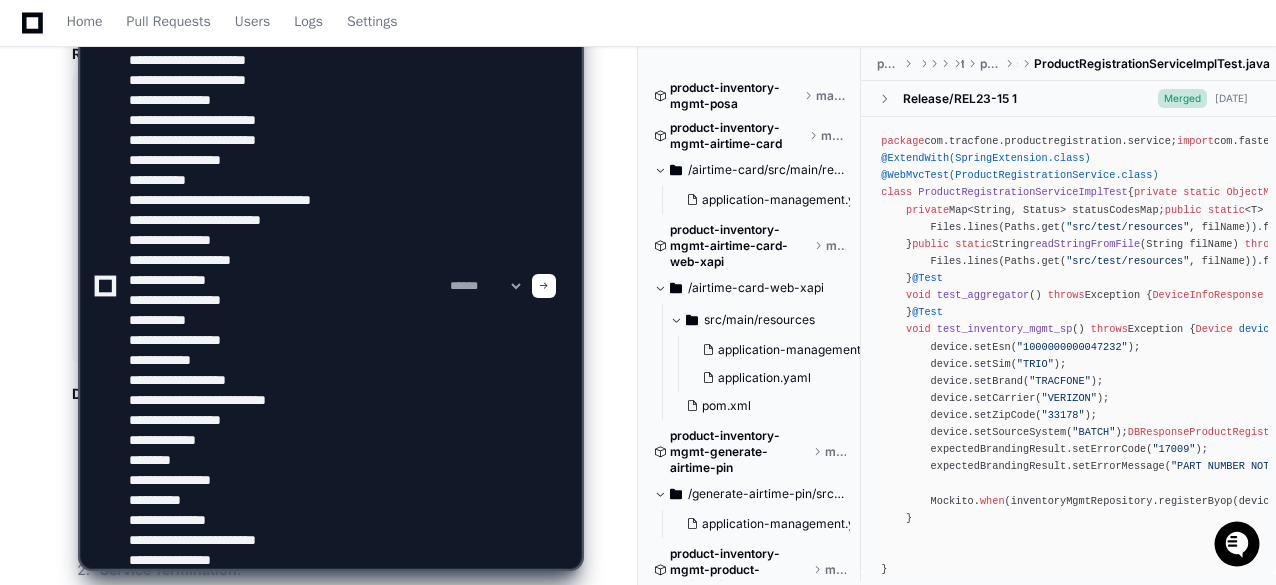 scroll, scrollTop: 46, scrollLeft: 0, axis: vertical 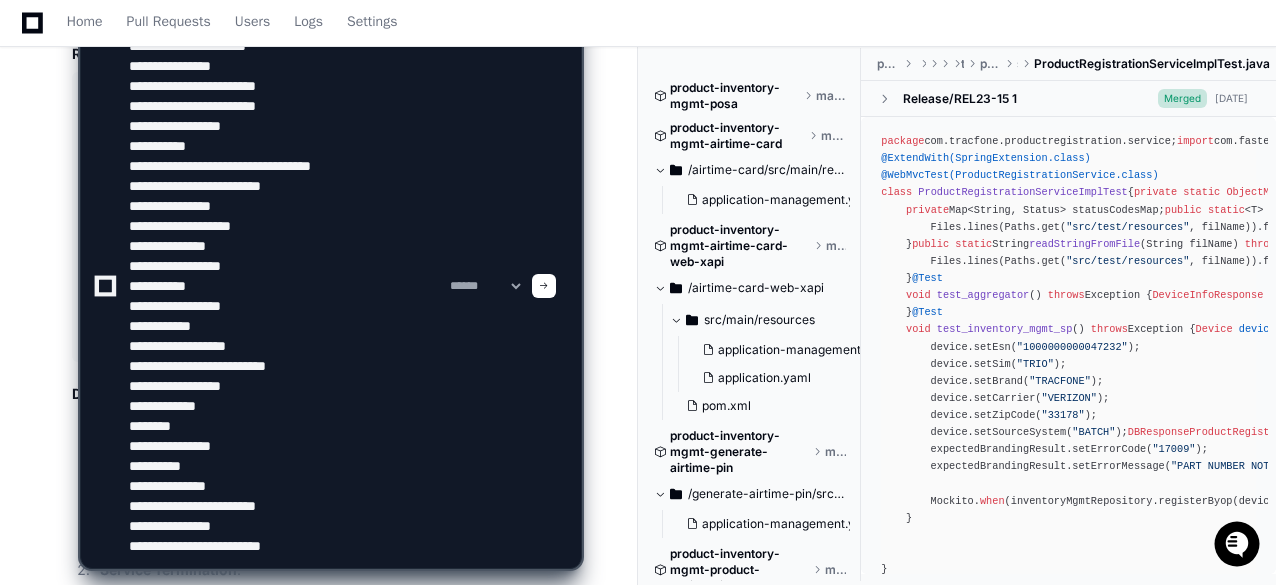 type on "**********" 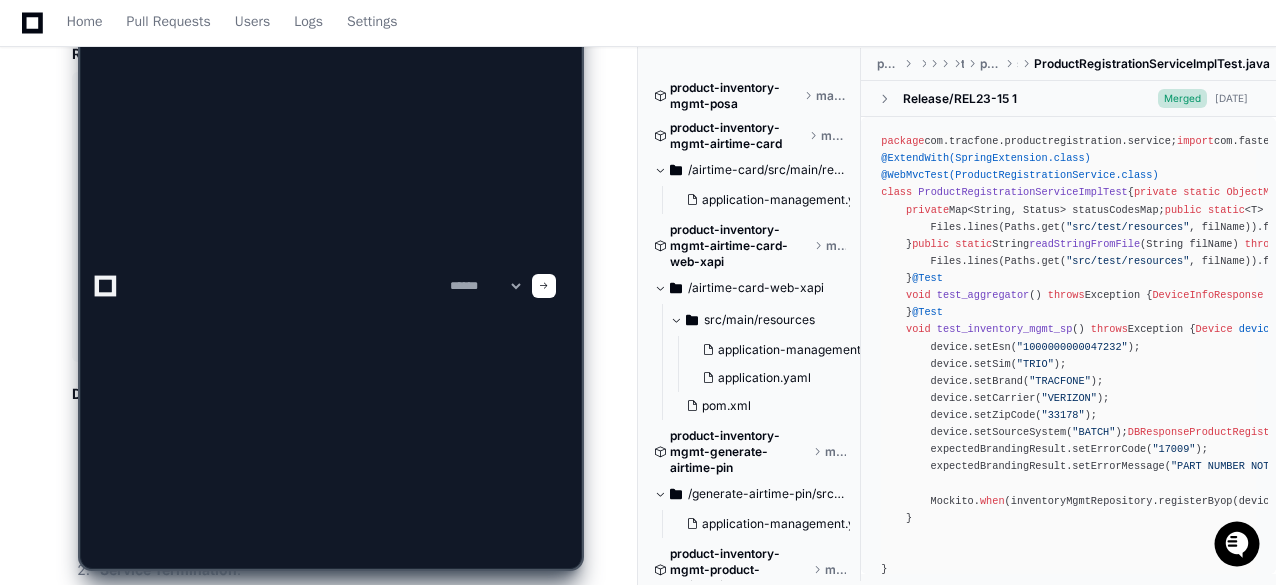 scroll, scrollTop: 0, scrollLeft: 0, axis: both 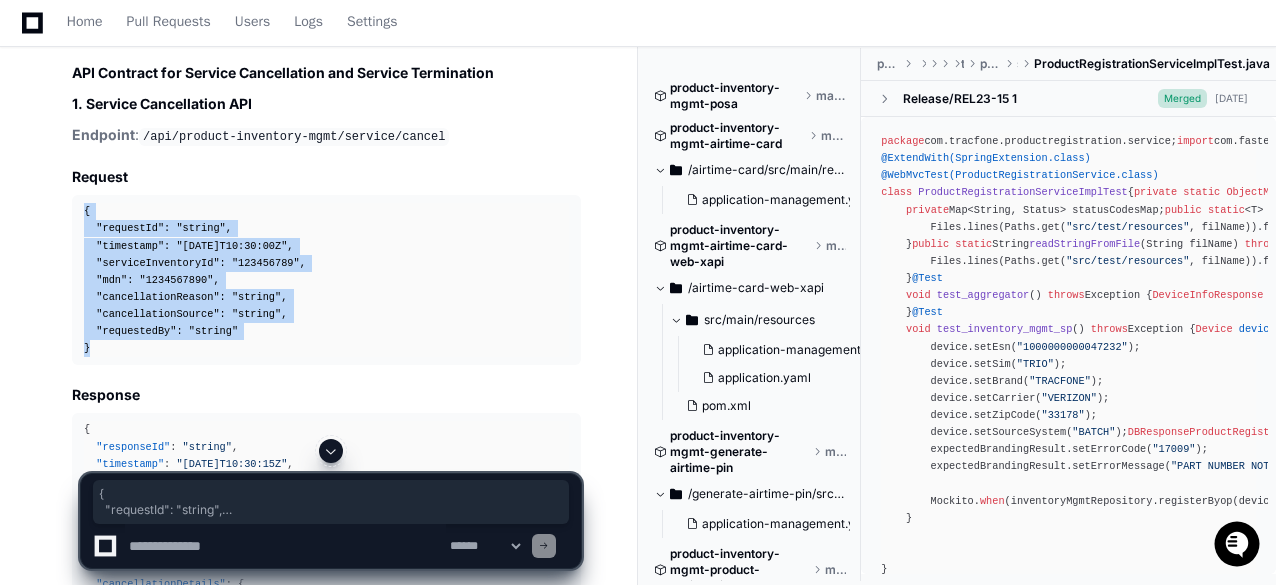 drag, startPoint x: 92, startPoint y: 351, endPoint x: 83, endPoint y: 209, distance: 142.28493 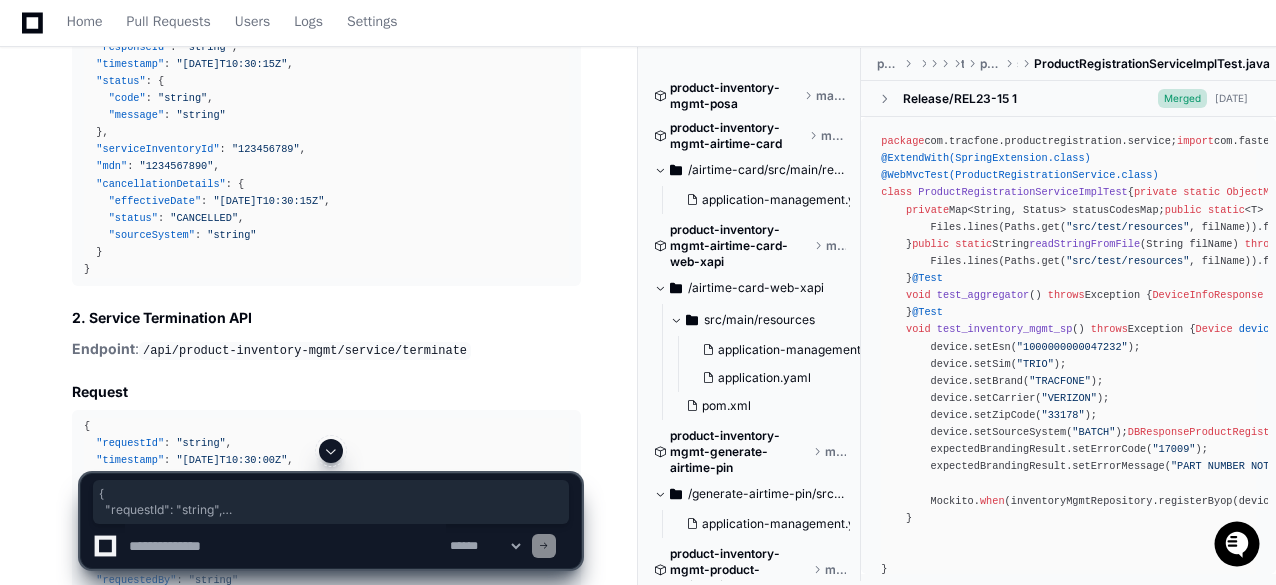 scroll, scrollTop: 2032, scrollLeft: 0, axis: vertical 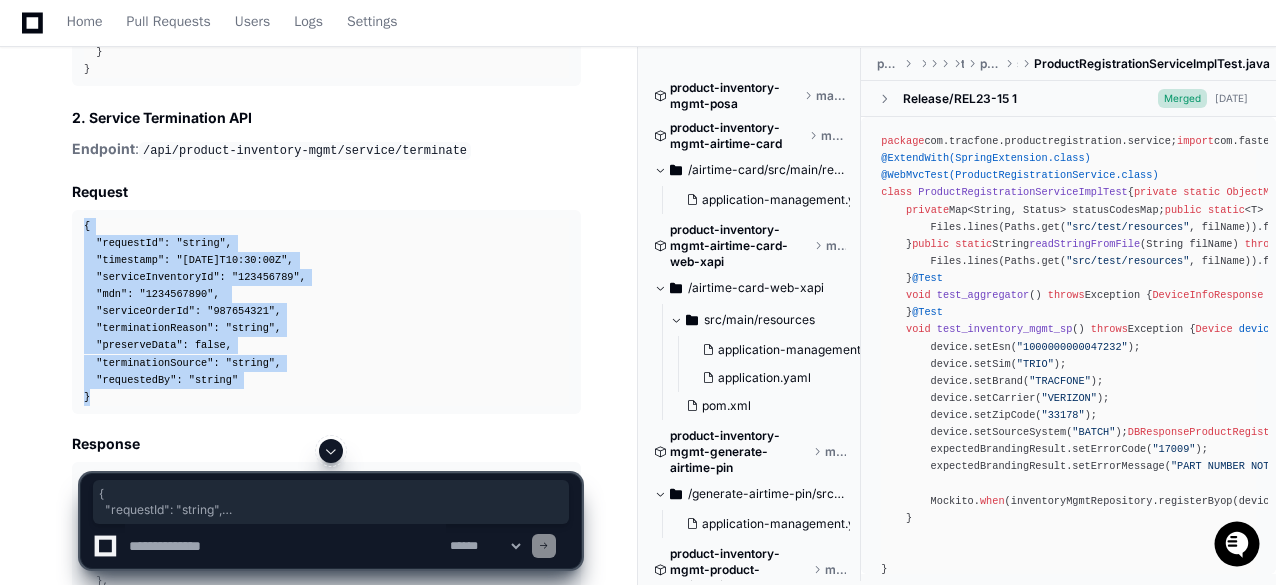 drag, startPoint x: 96, startPoint y: 397, endPoint x: 85, endPoint y: 224, distance: 173.34937 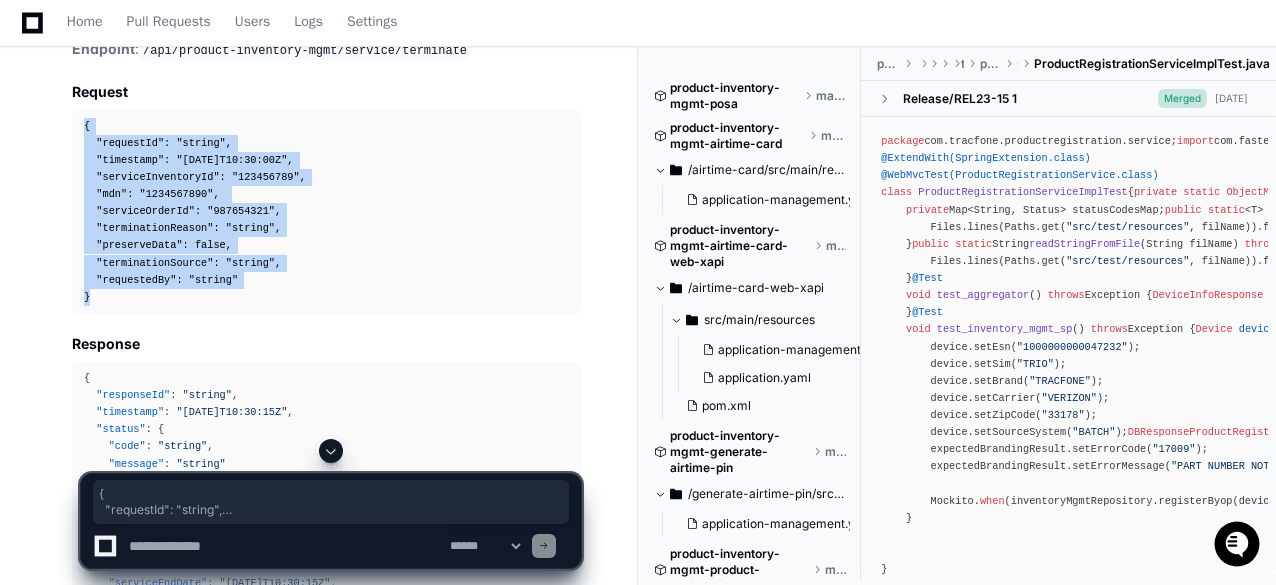 scroll, scrollTop: 2232, scrollLeft: 0, axis: vertical 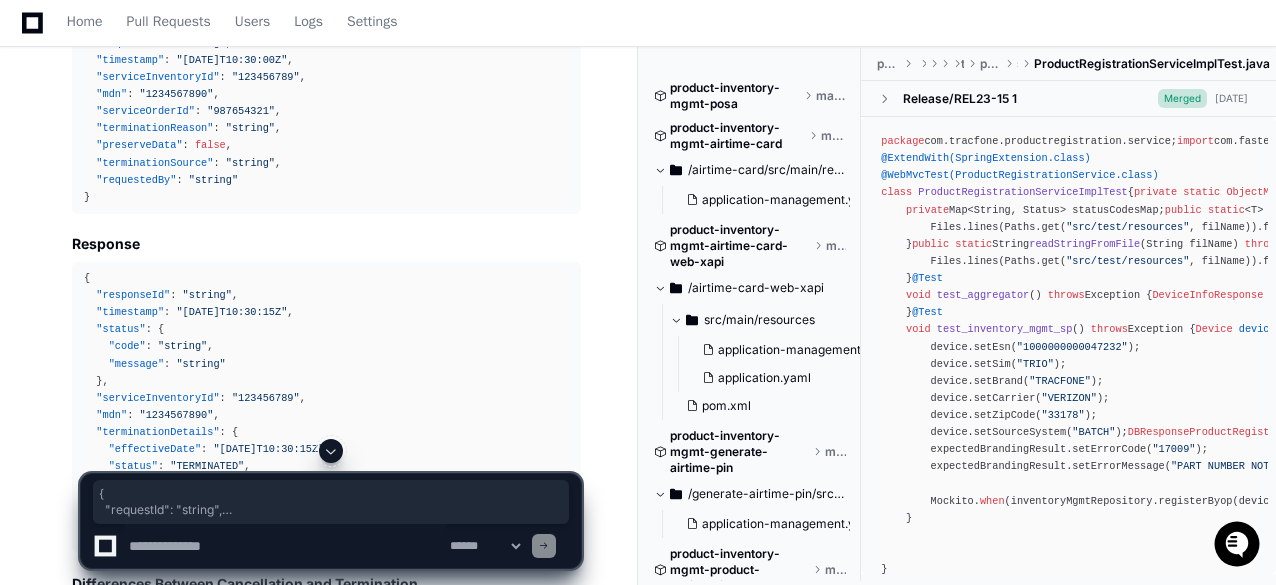 click on ""string"" 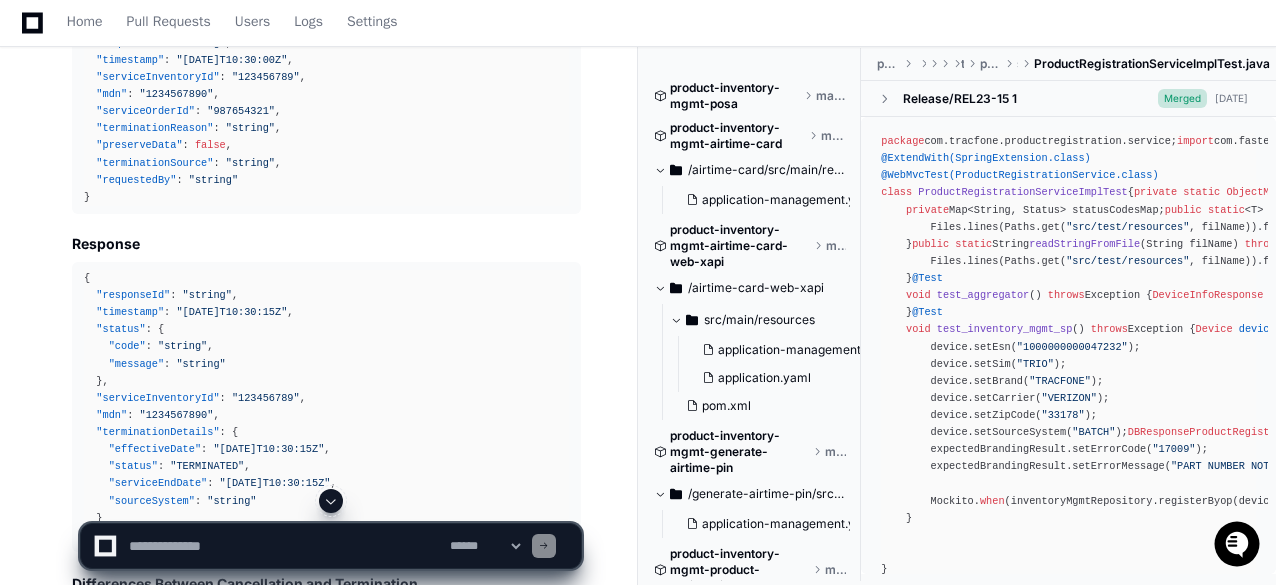 click on ""string"" 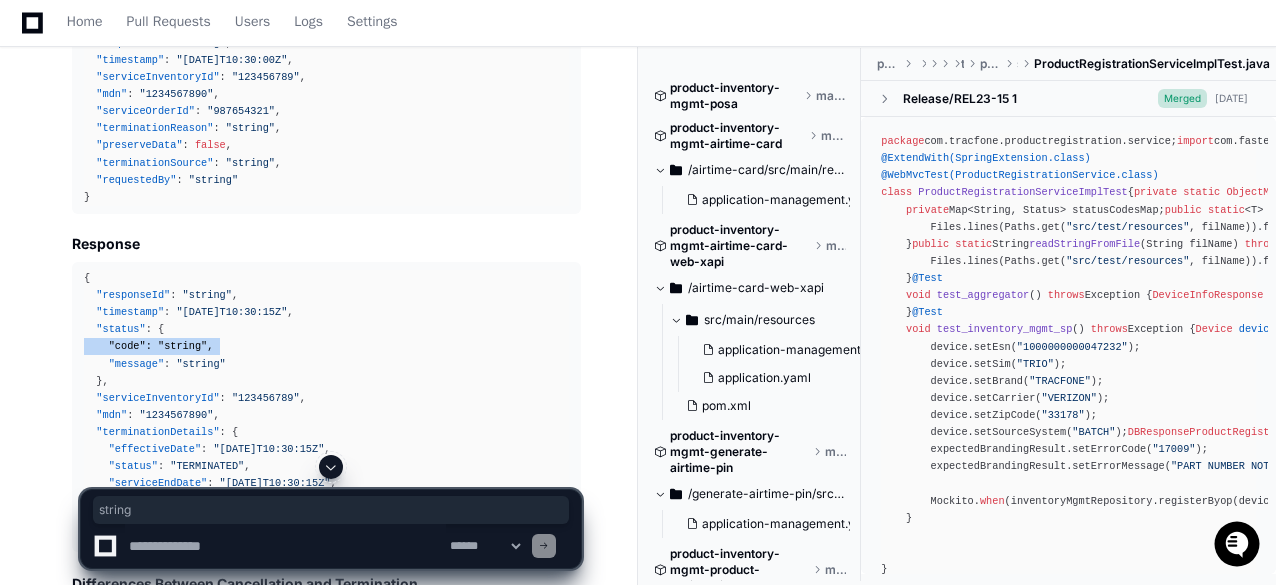 click on ""string"" 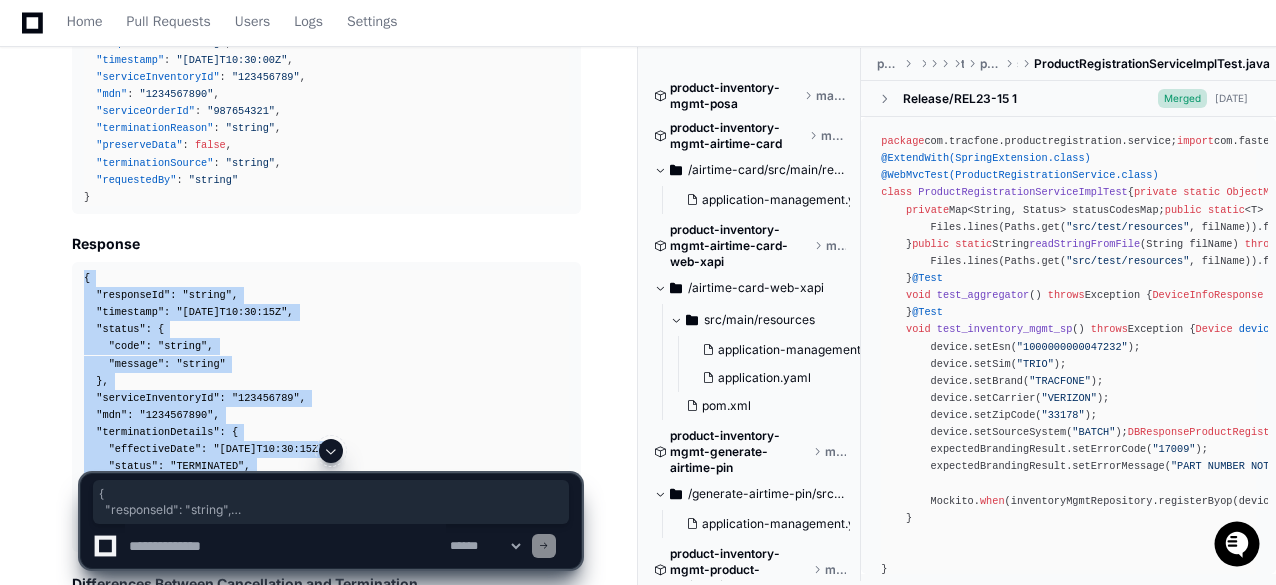 scroll, scrollTop: 2432, scrollLeft: 0, axis: vertical 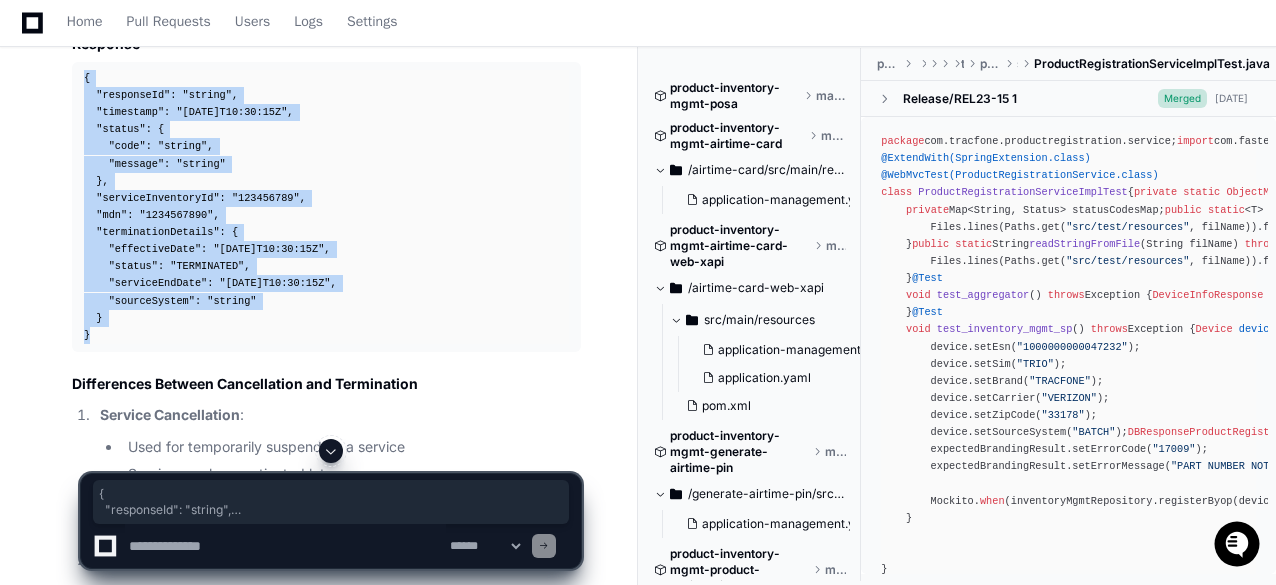 drag, startPoint x: 84, startPoint y: 275, endPoint x: 192, endPoint y: 343, distance: 127.62445 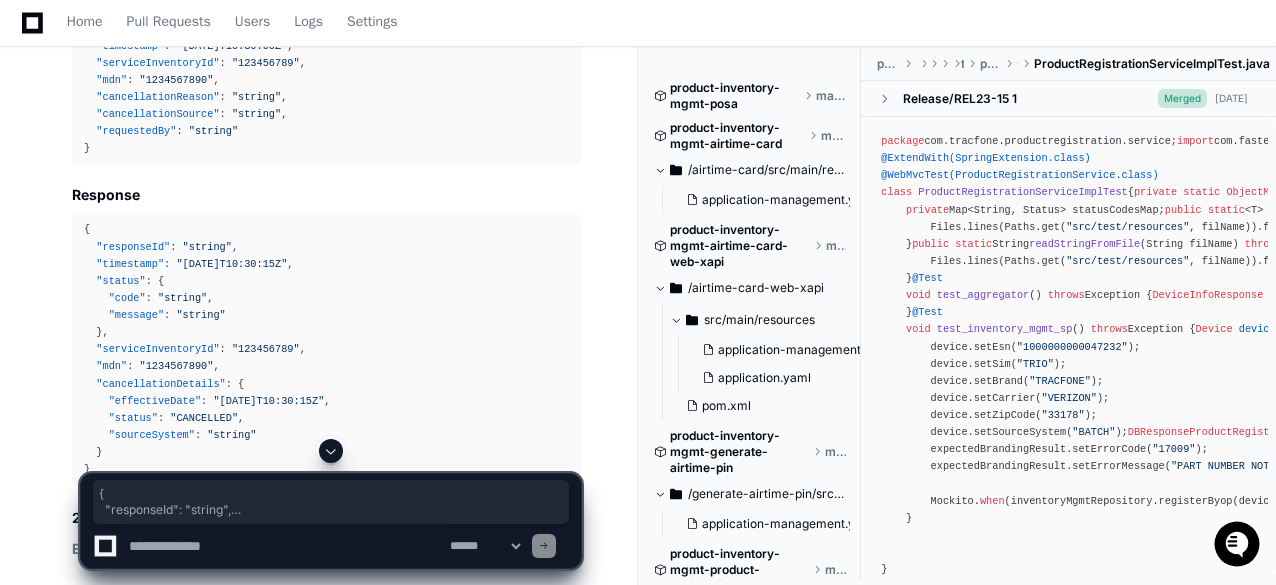 scroll, scrollTop: 1432, scrollLeft: 0, axis: vertical 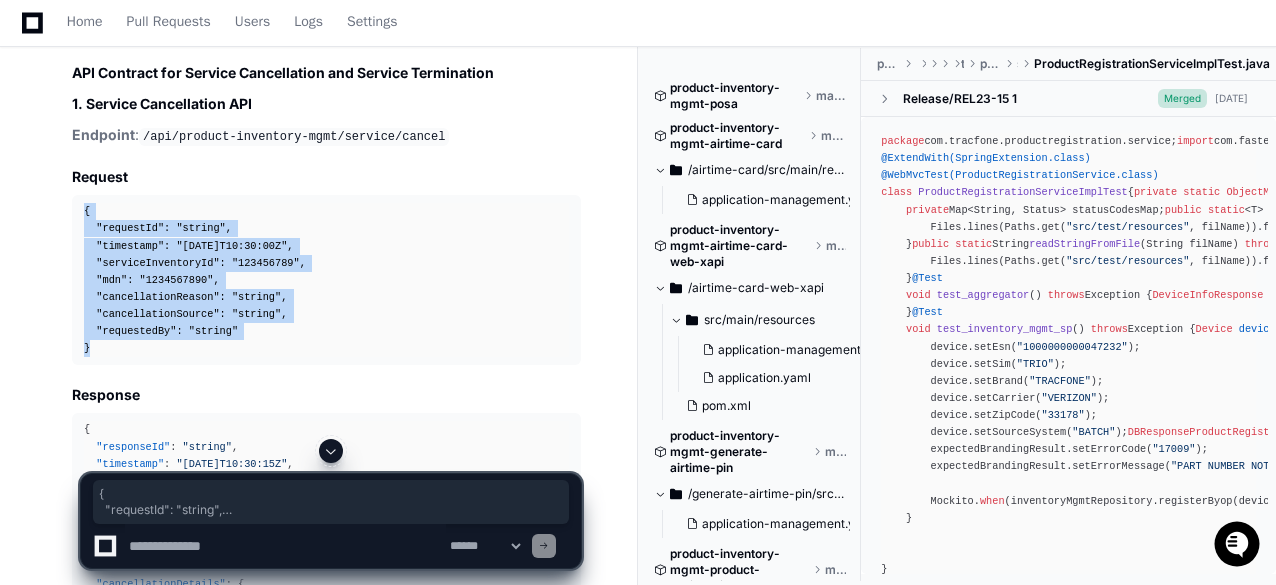 drag, startPoint x: 104, startPoint y: 347, endPoint x: 84, endPoint y: 215, distance: 133.50656 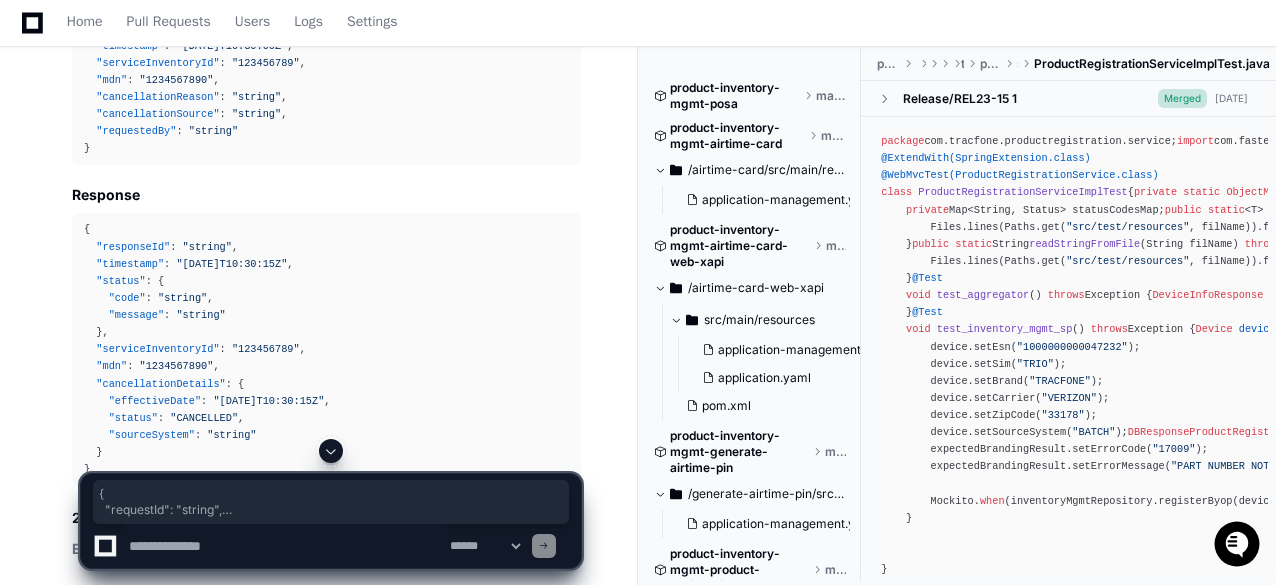 click on ""timestamp"" 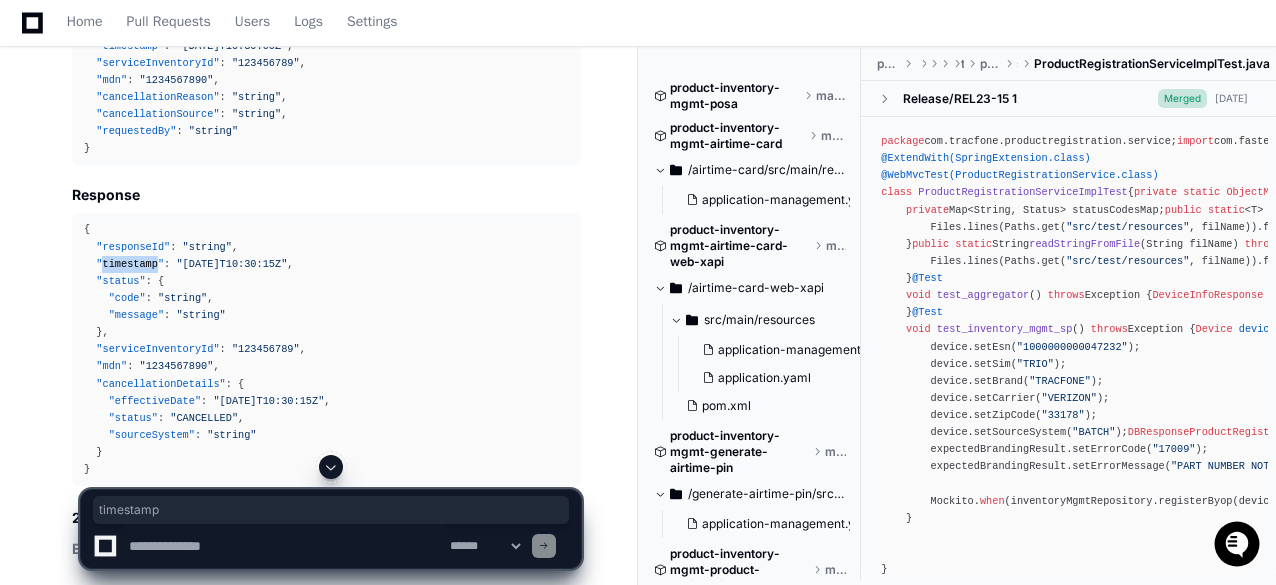 click on ""timestamp"" 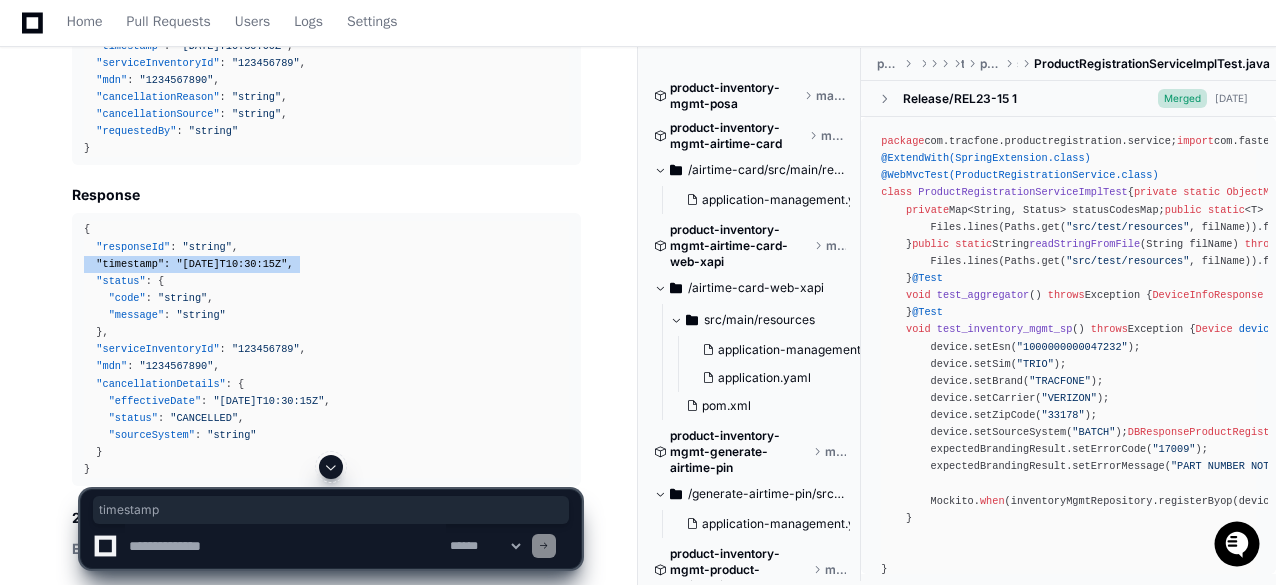 click on ""timestamp"" 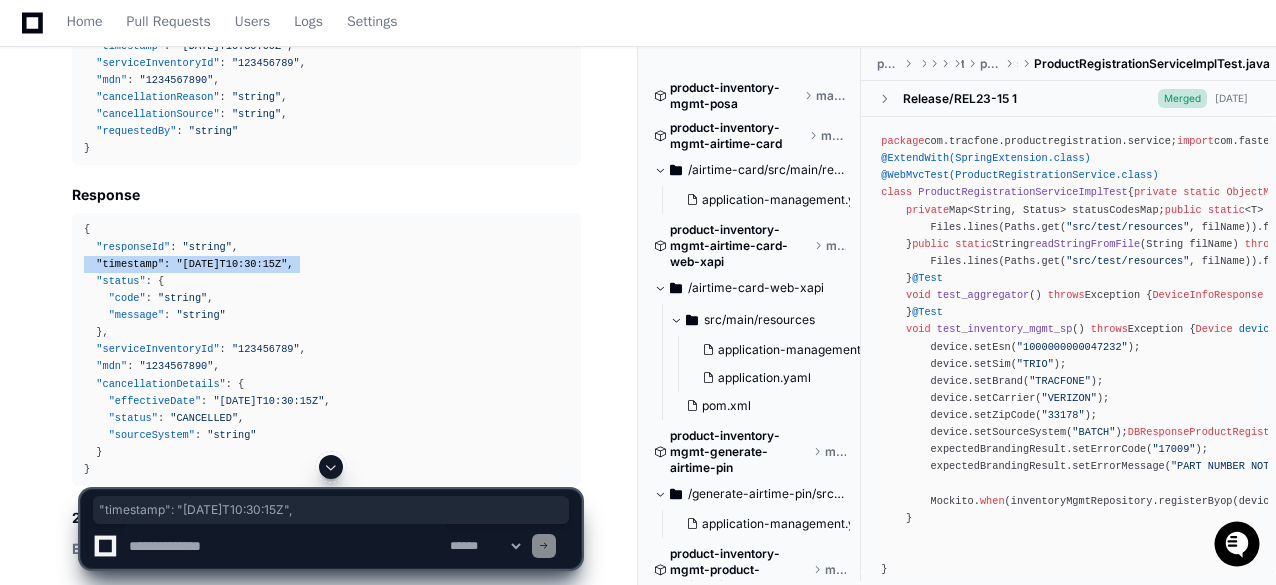 click on ""timestamp"" 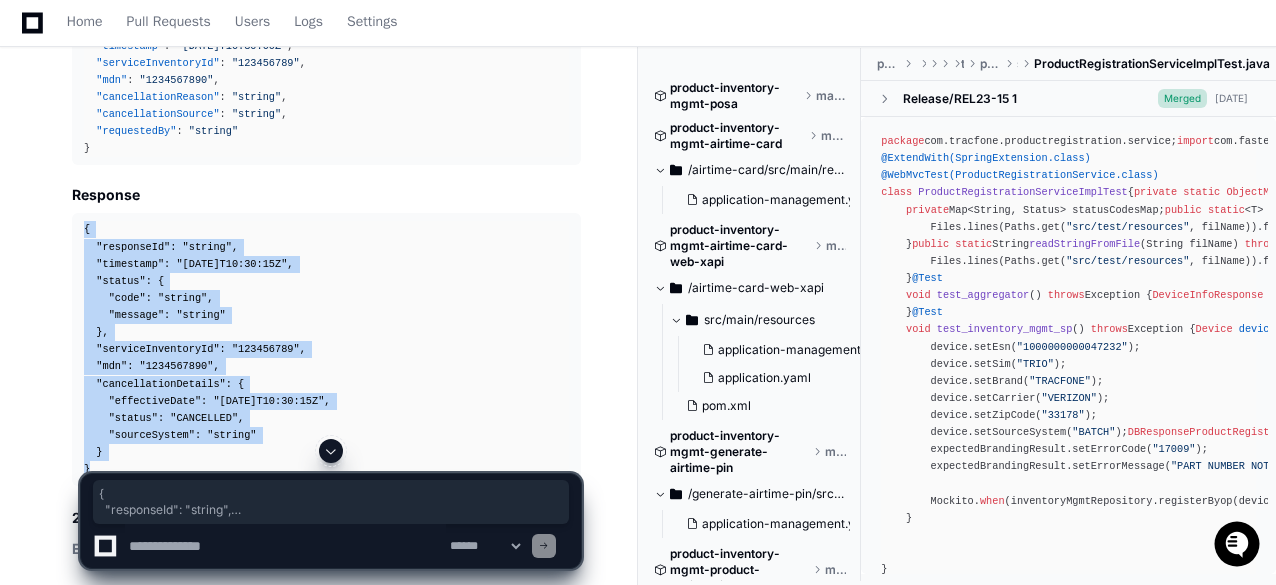 drag, startPoint x: 92, startPoint y: 467, endPoint x: 82, endPoint y: 221, distance: 246.20317 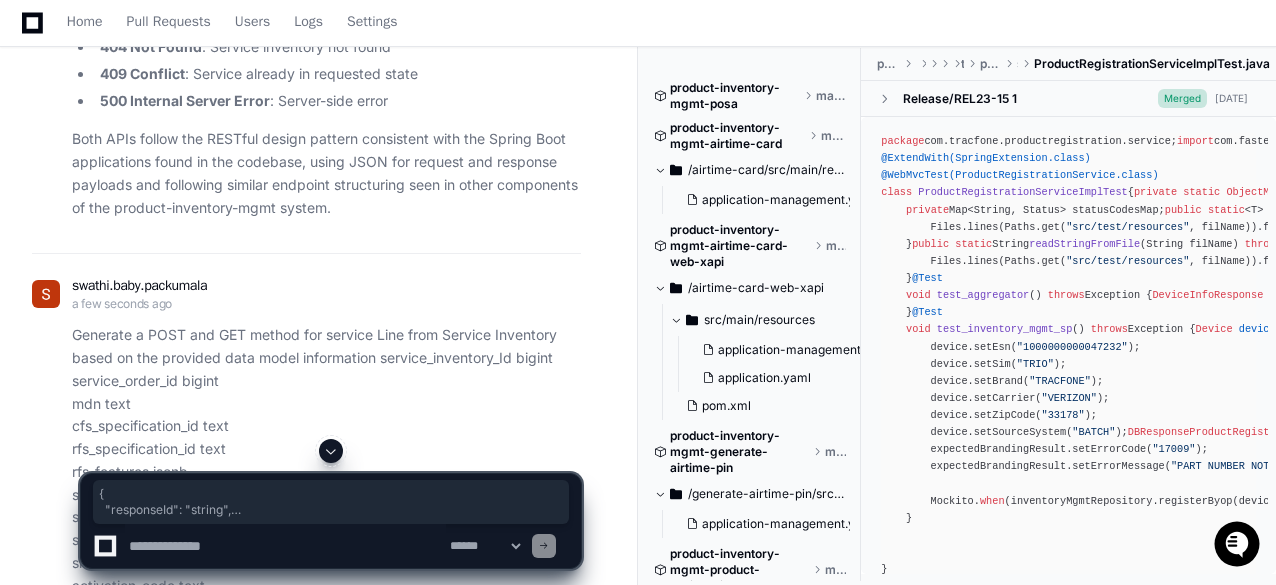 scroll, scrollTop: 3332, scrollLeft: 0, axis: vertical 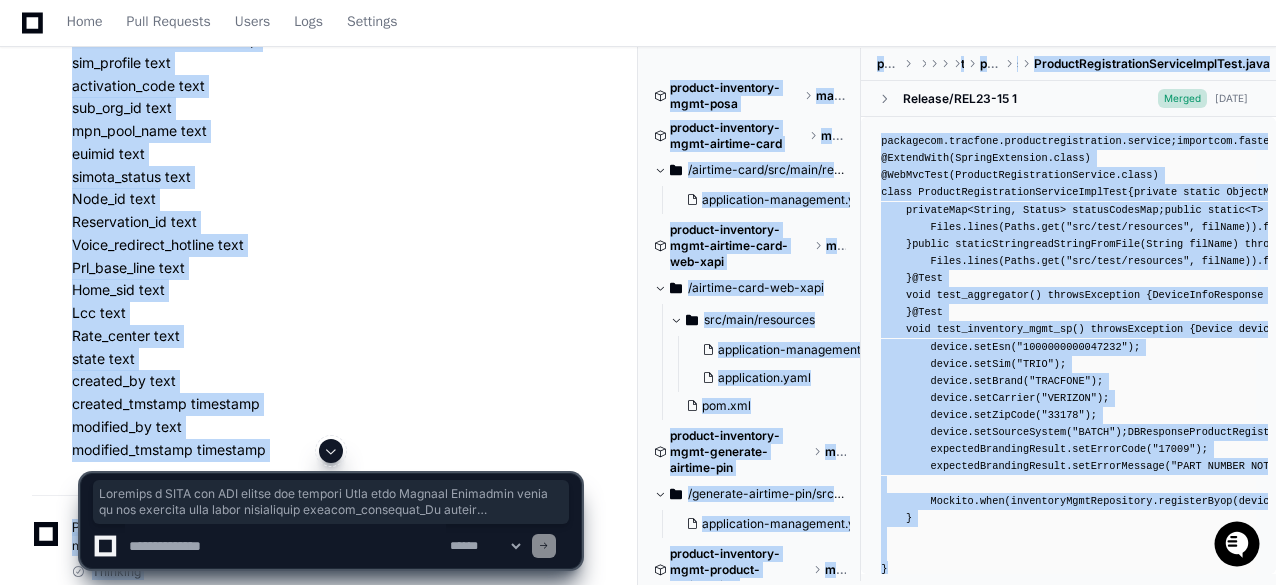 drag, startPoint x: 71, startPoint y: 231, endPoint x: 272, endPoint y: 444, distance: 292.86514 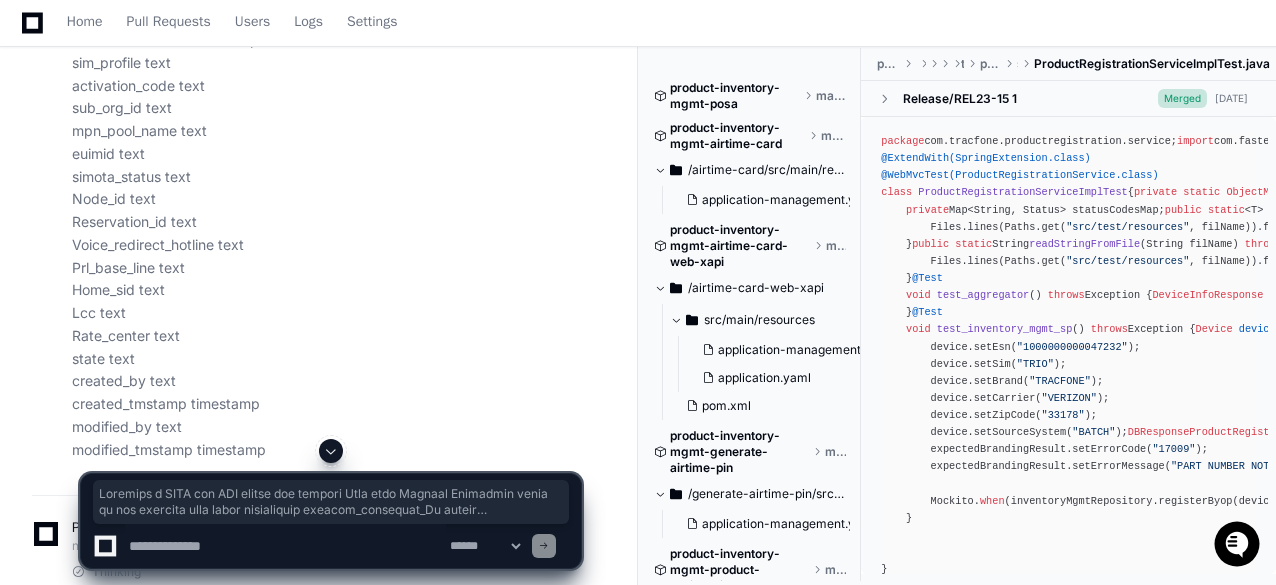 click 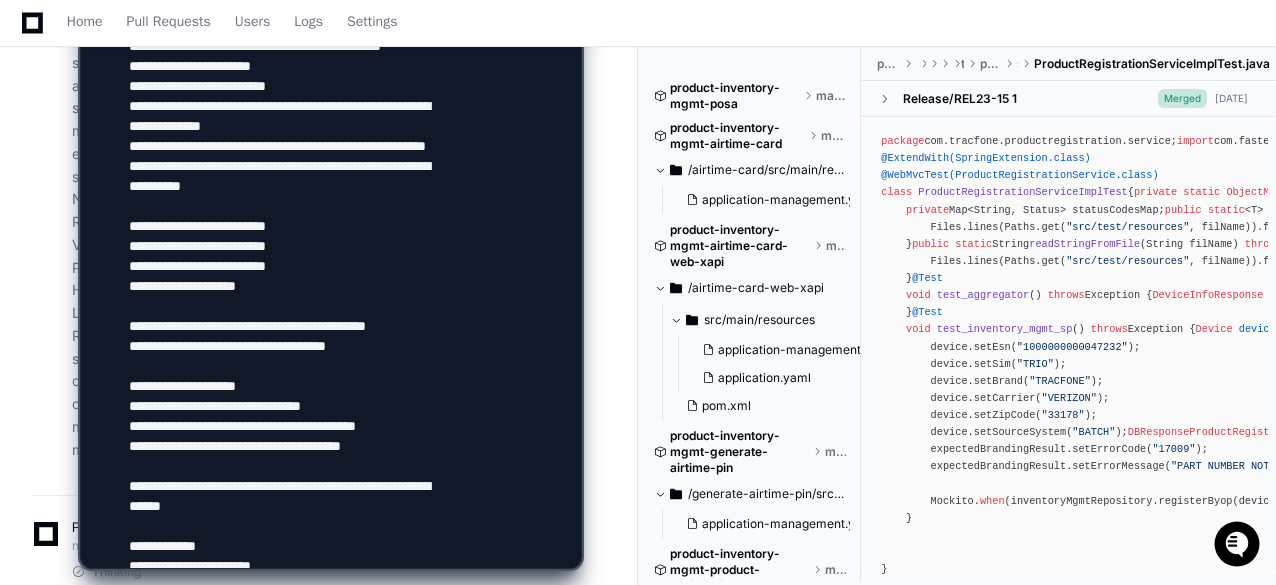 scroll, scrollTop: 2606, scrollLeft: 0, axis: vertical 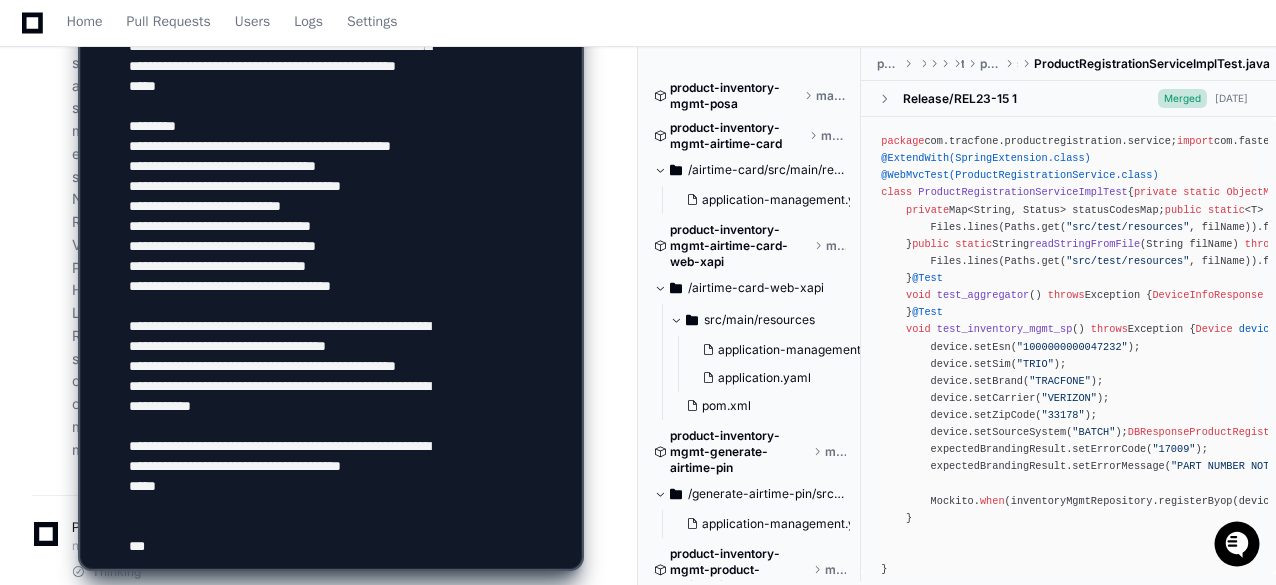 type on "**********" 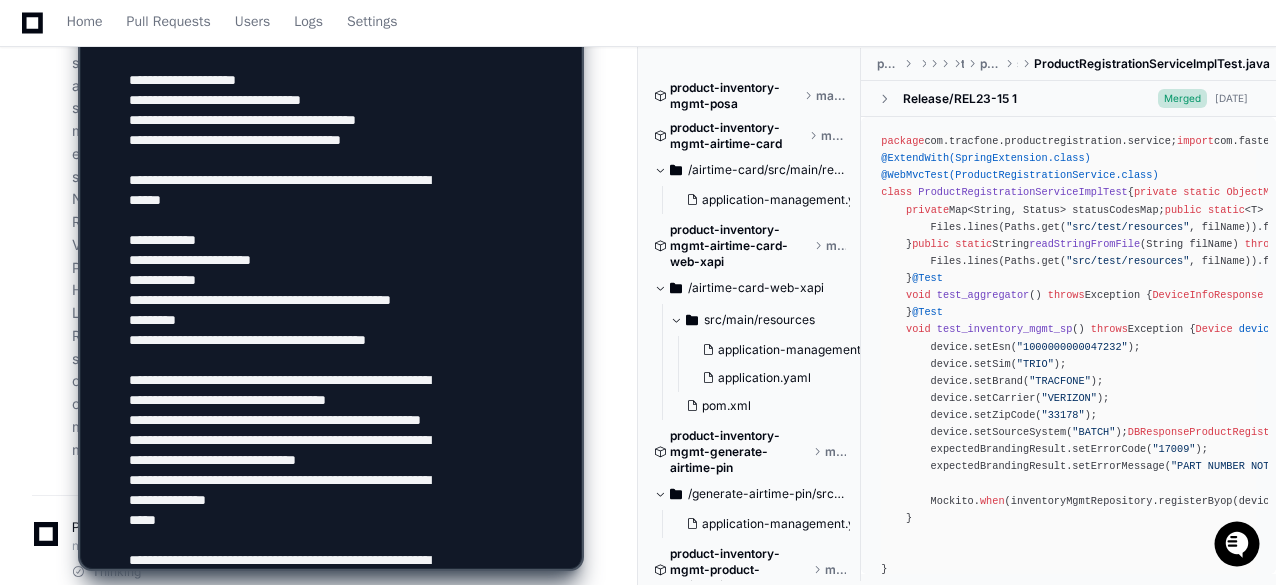 scroll, scrollTop: 0, scrollLeft: 0, axis: both 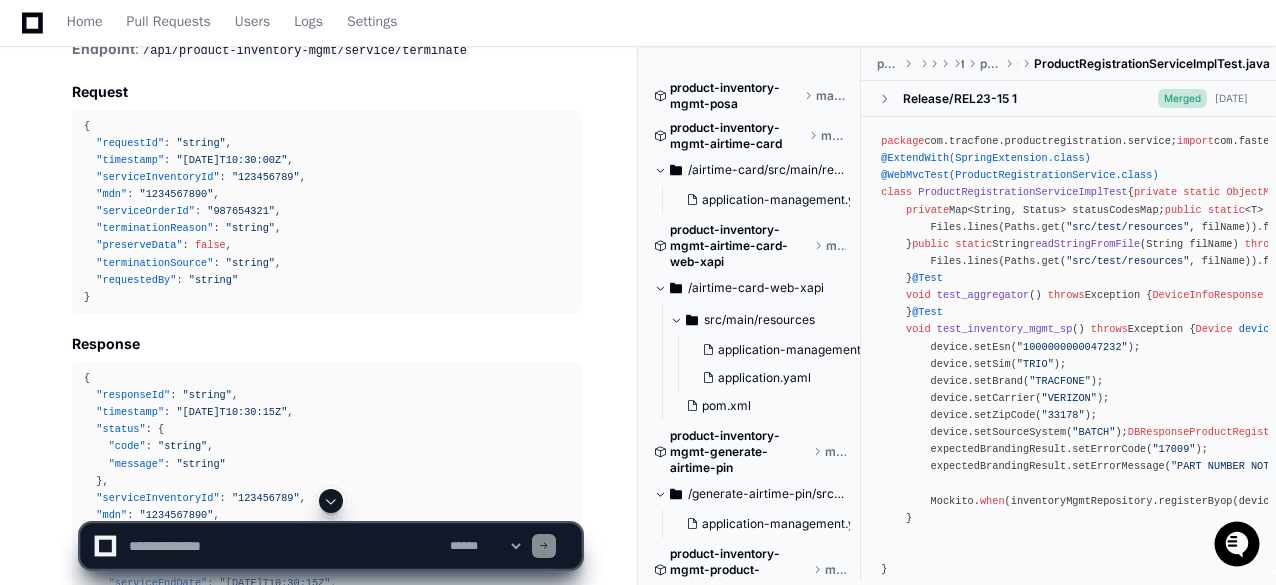 click 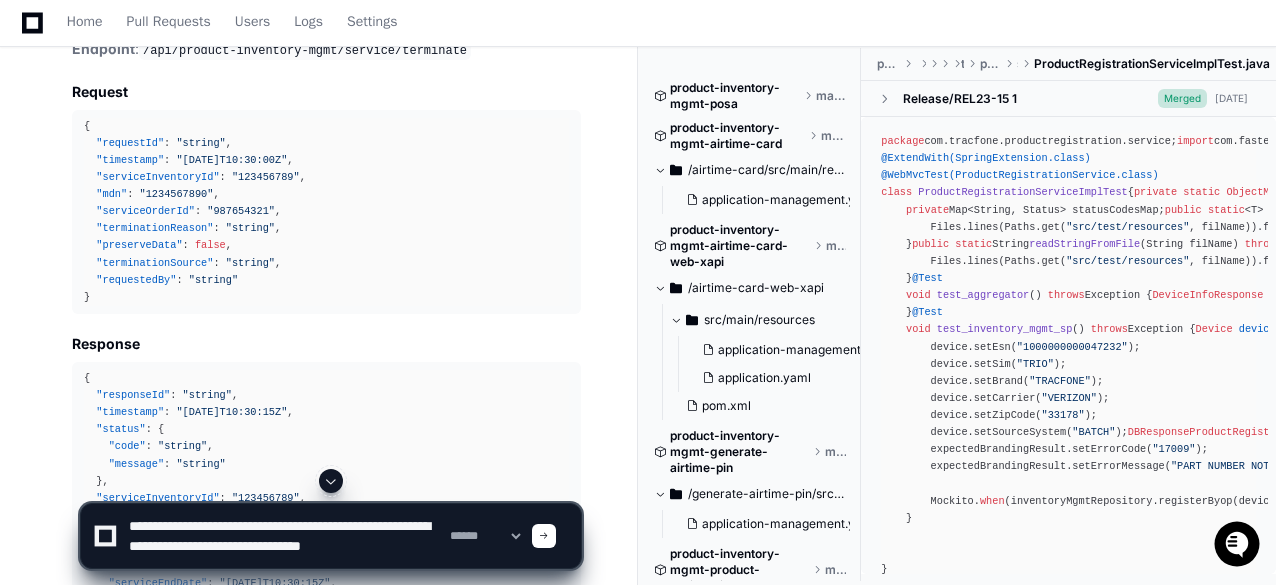 scroll, scrollTop: 6, scrollLeft: 0, axis: vertical 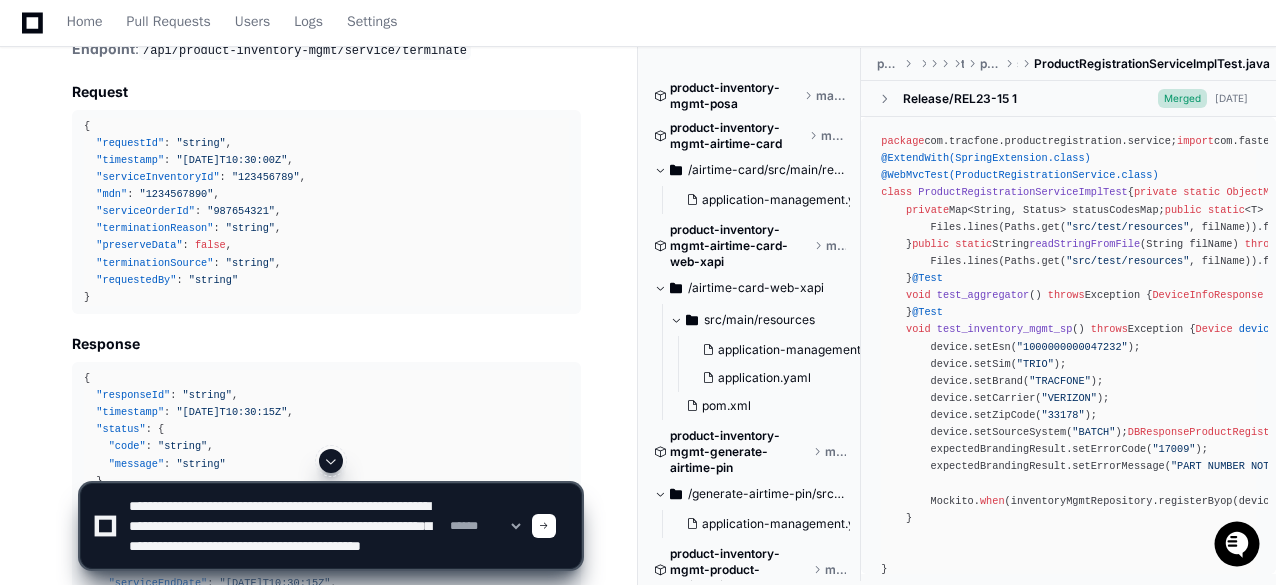 paste on "**********" 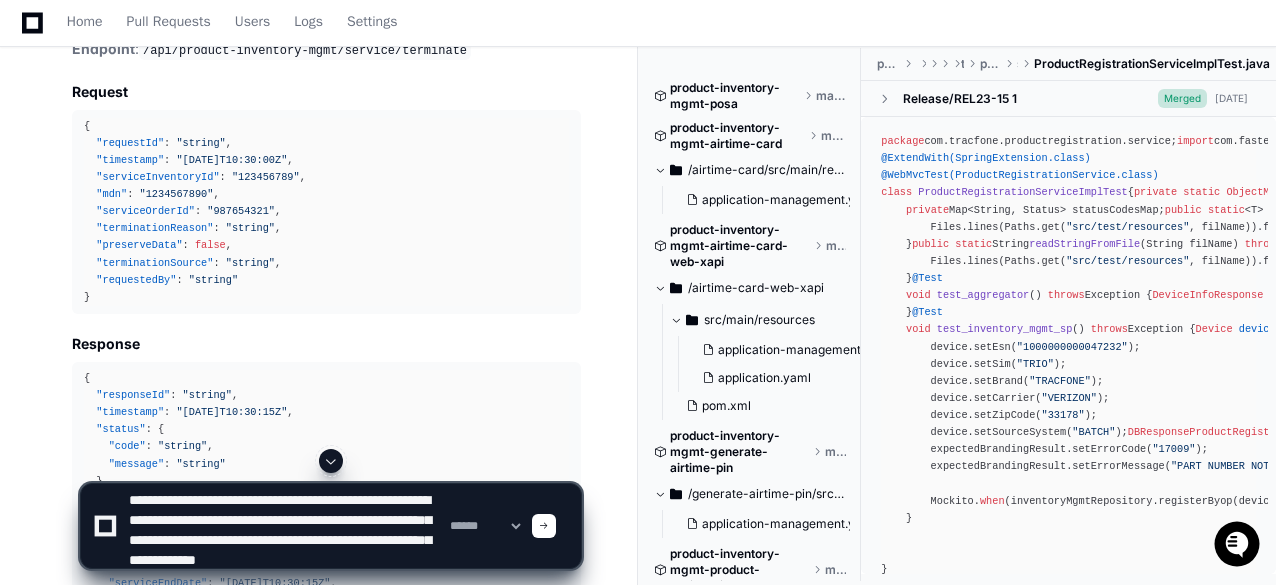 scroll, scrollTop: 66, scrollLeft: 0, axis: vertical 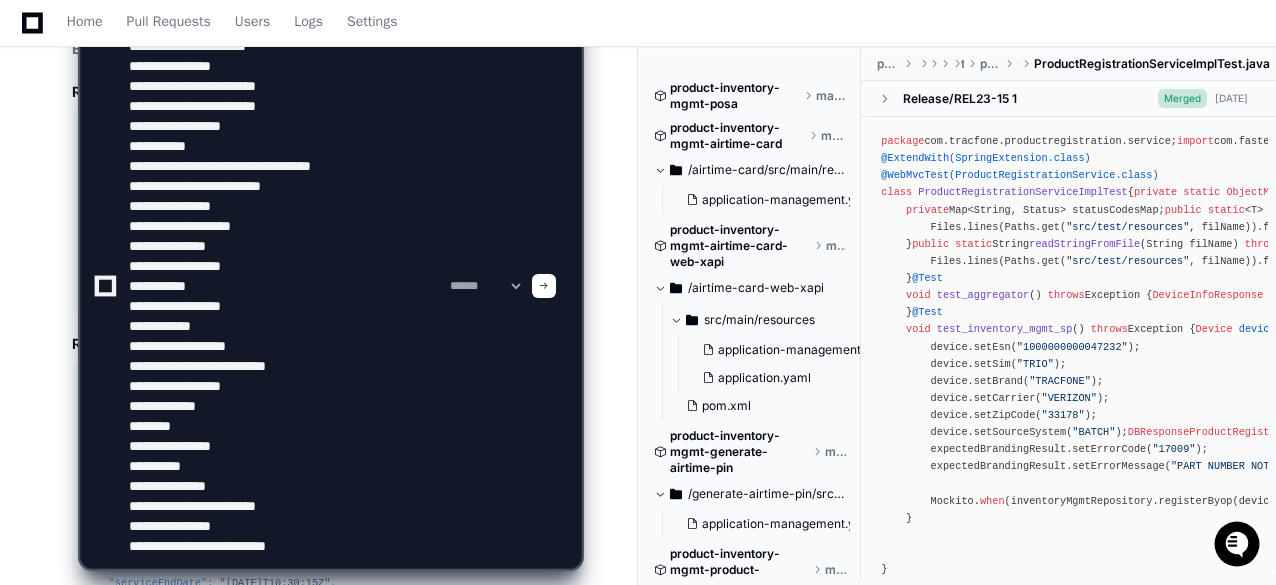 paste on "**********" 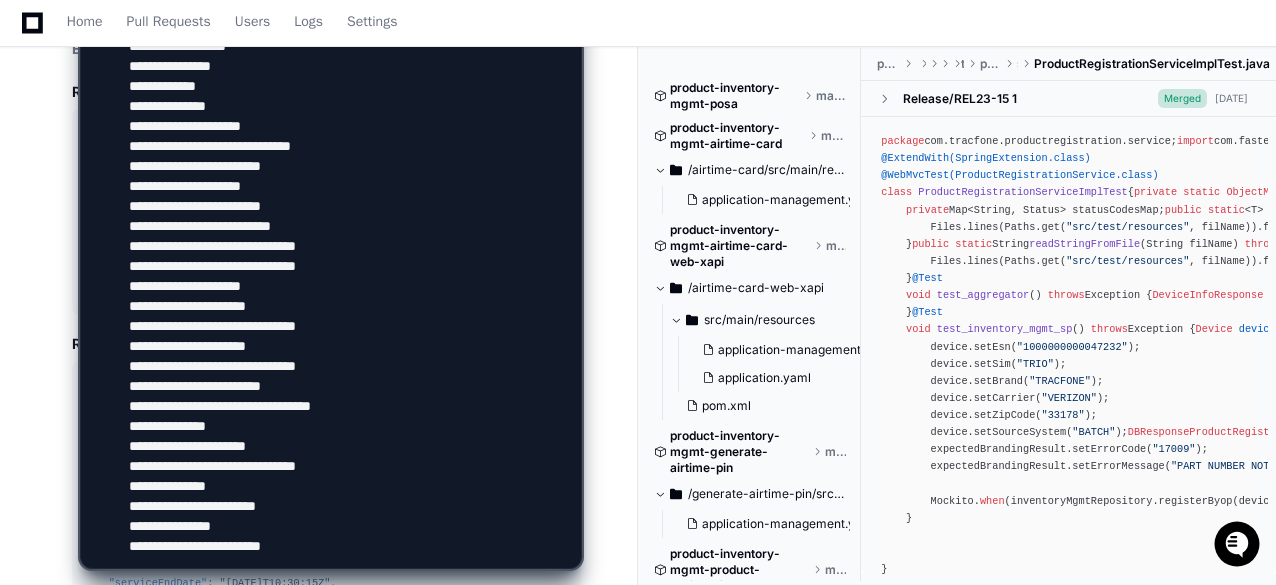 scroll, scrollTop: 0, scrollLeft: 0, axis: both 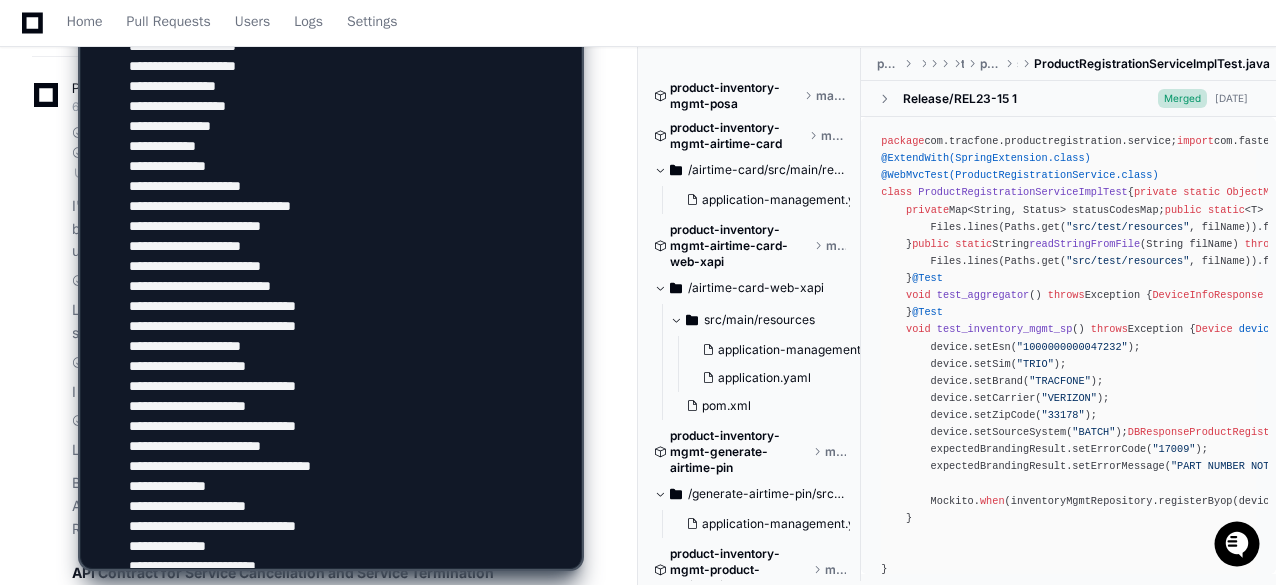 type on "**********" 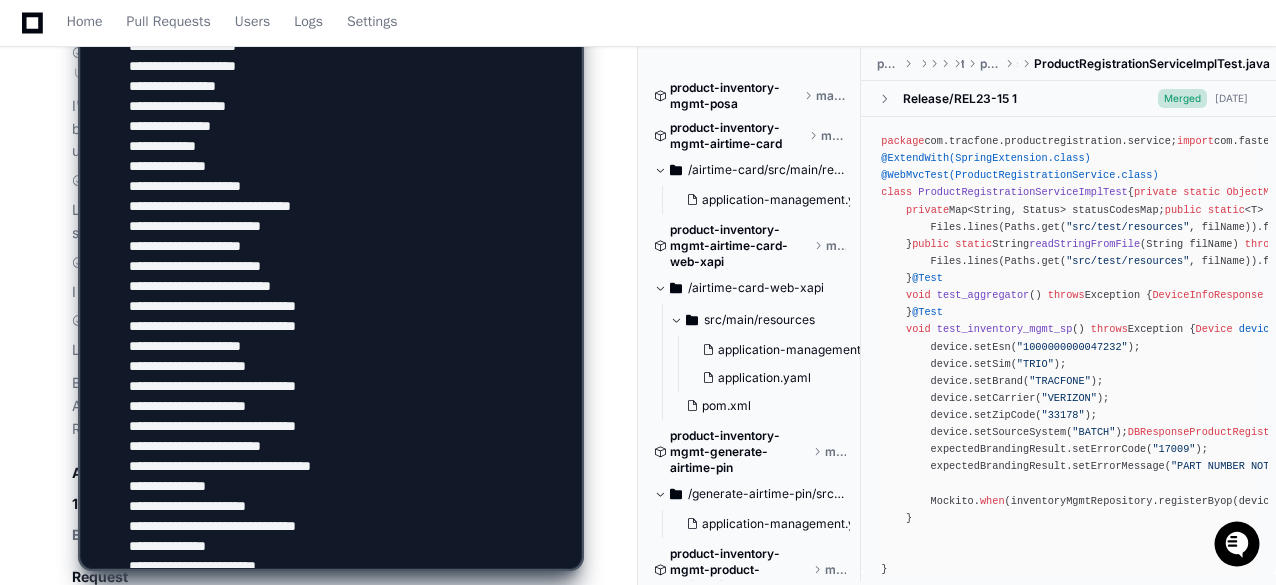 scroll, scrollTop: 1232, scrollLeft: 0, axis: vertical 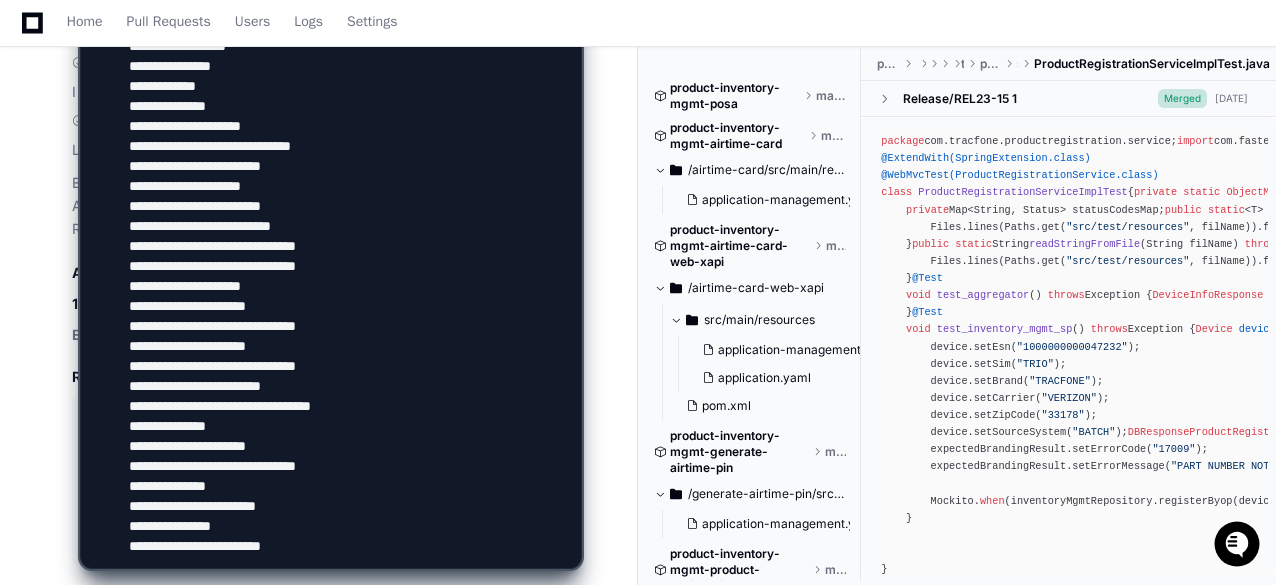 click 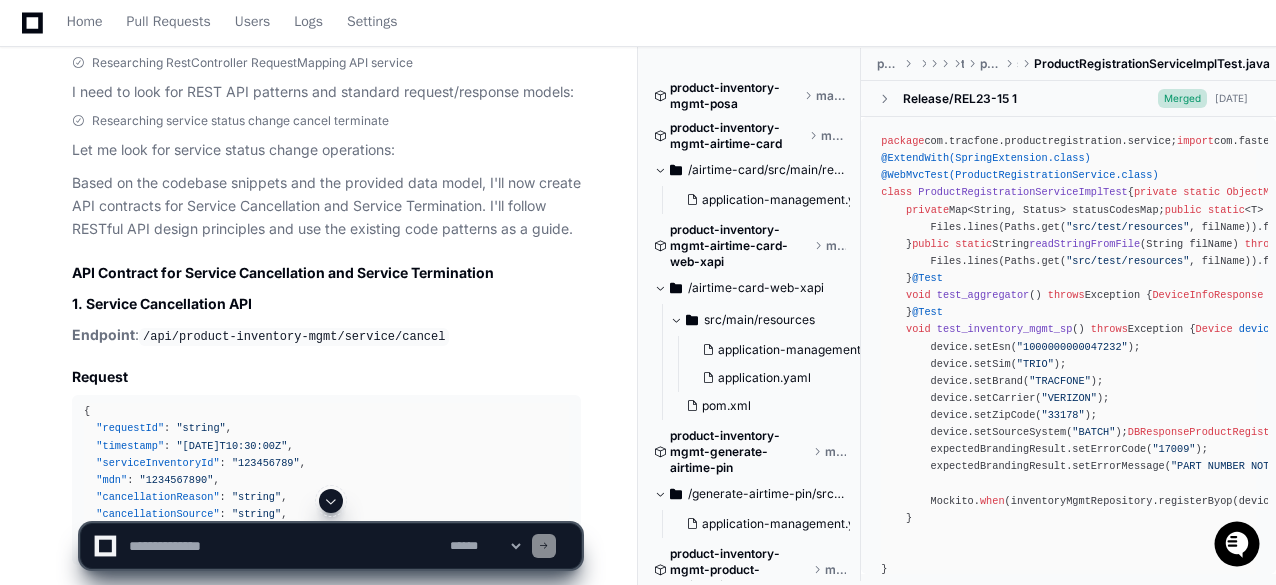 scroll, scrollTop: 0, scrollLeft: 0, axis: both 